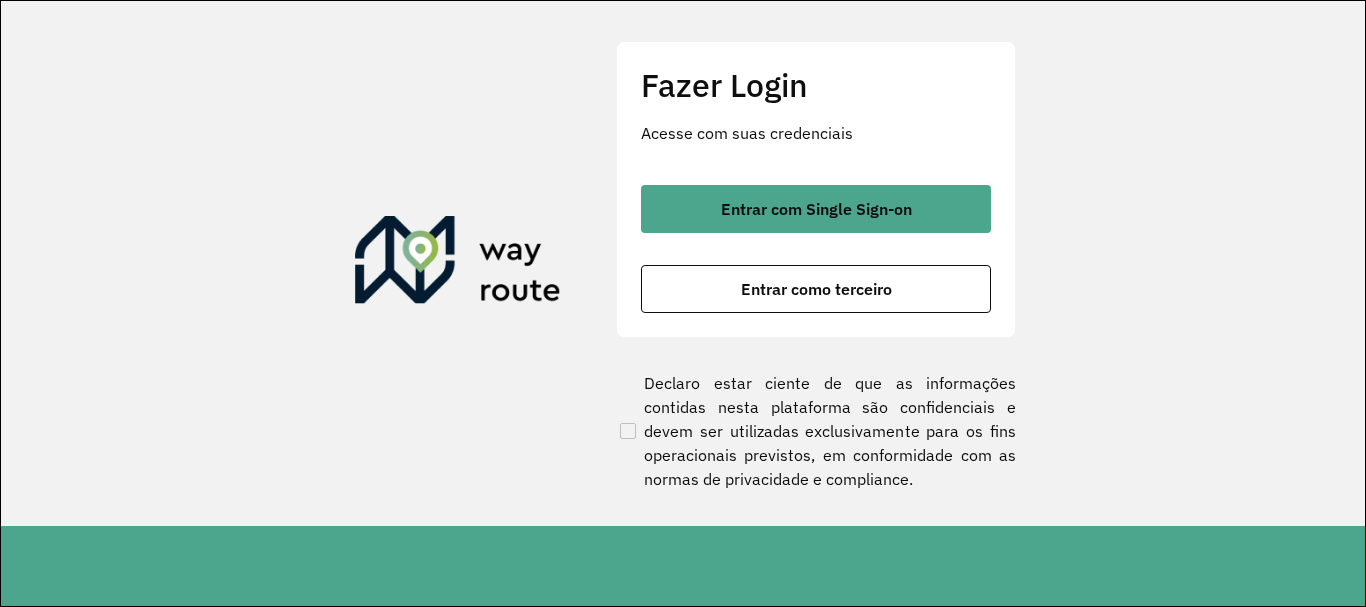 scroll, scrollTop: 0, scrollLeft: 0, axis: both 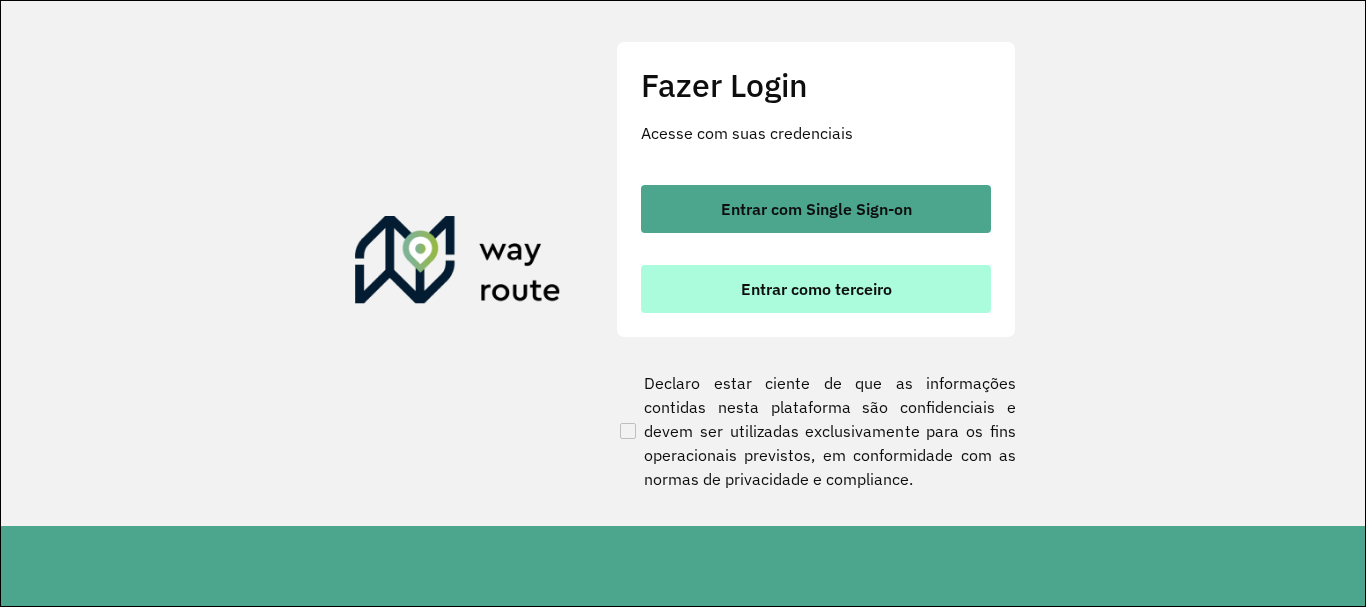 click on "Entrar como terceiro" at bounding box center [816, 289] 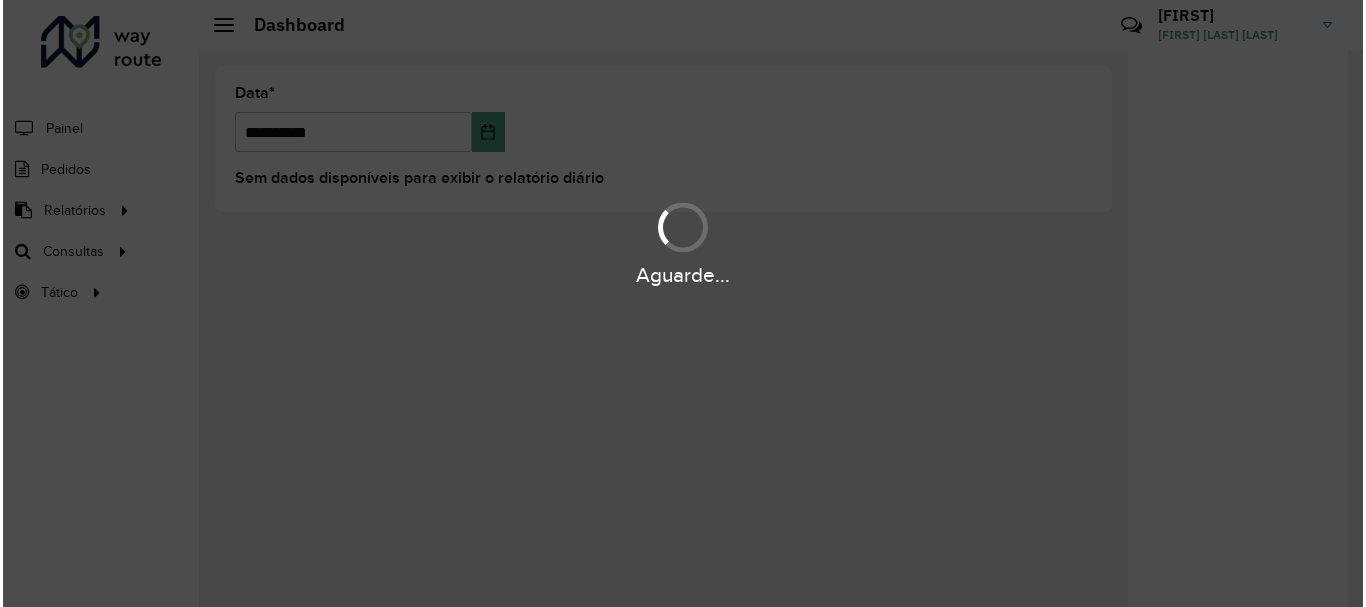 scroll, scrollTop: 0, scrollLeft: 0, axis: both 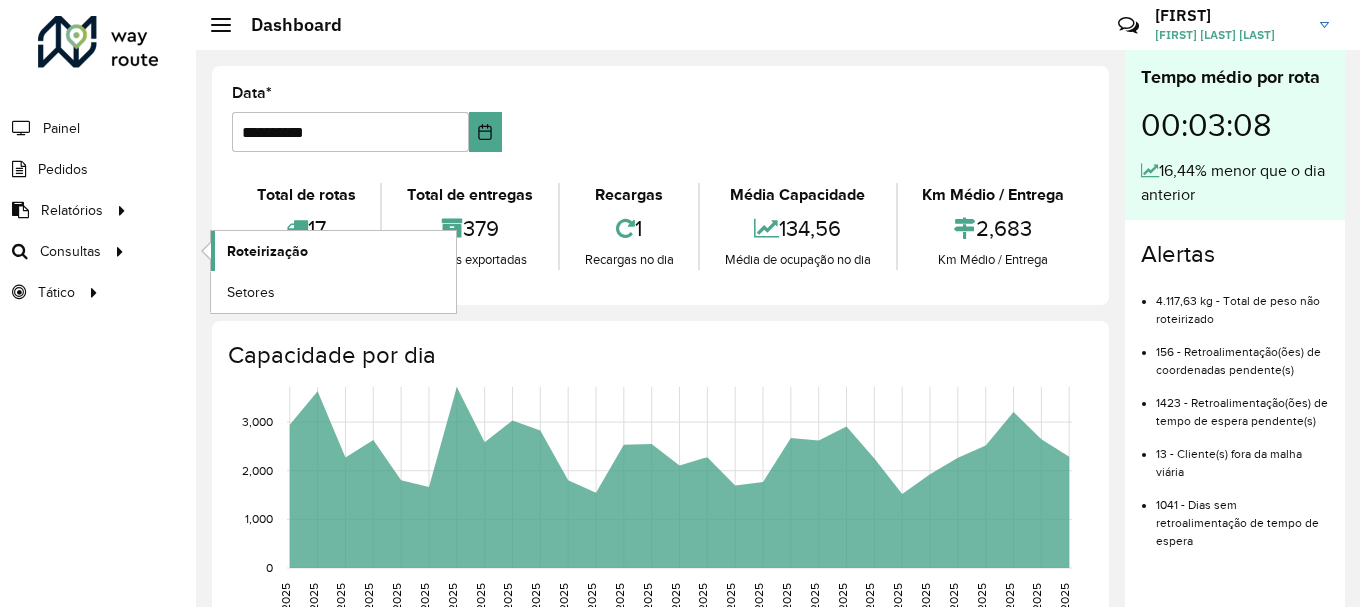 click on "Roteirização" 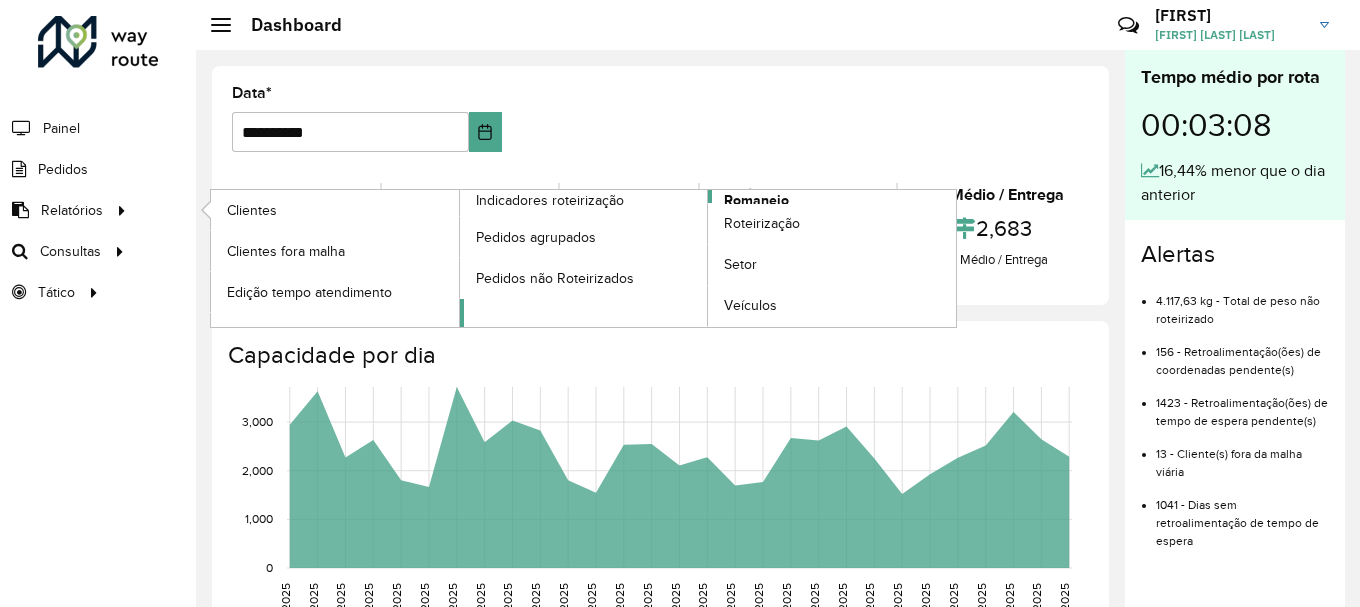 click on "Romaneio" 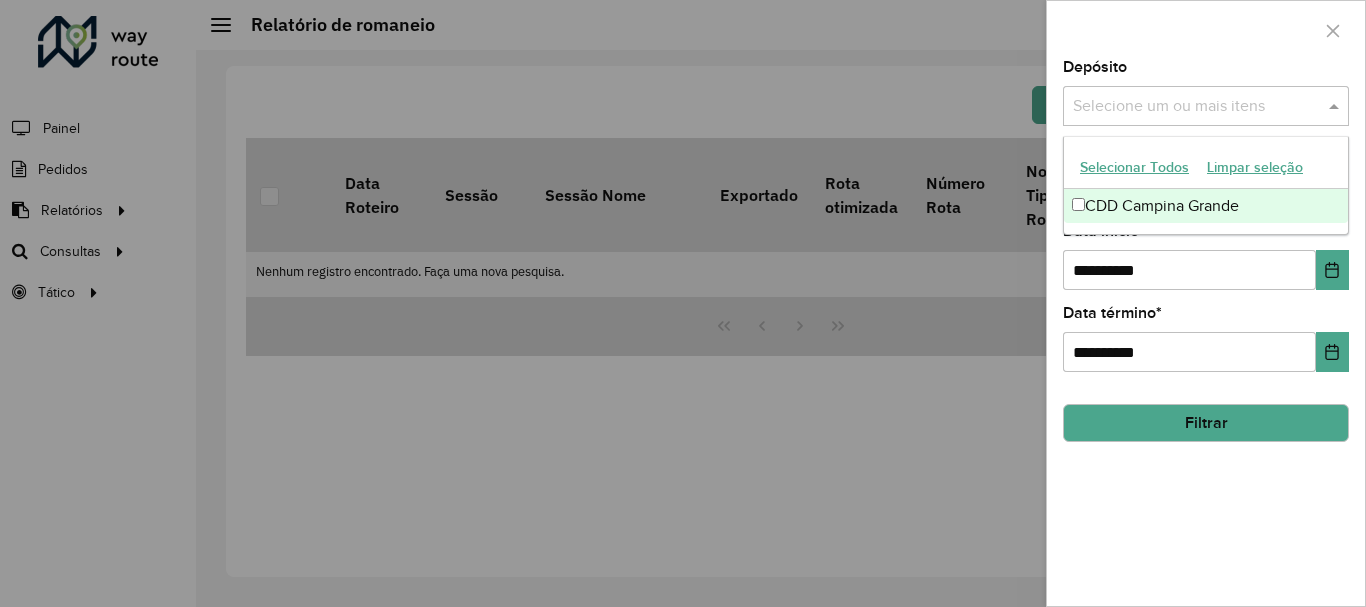 click at bounding box center (1196, 107) 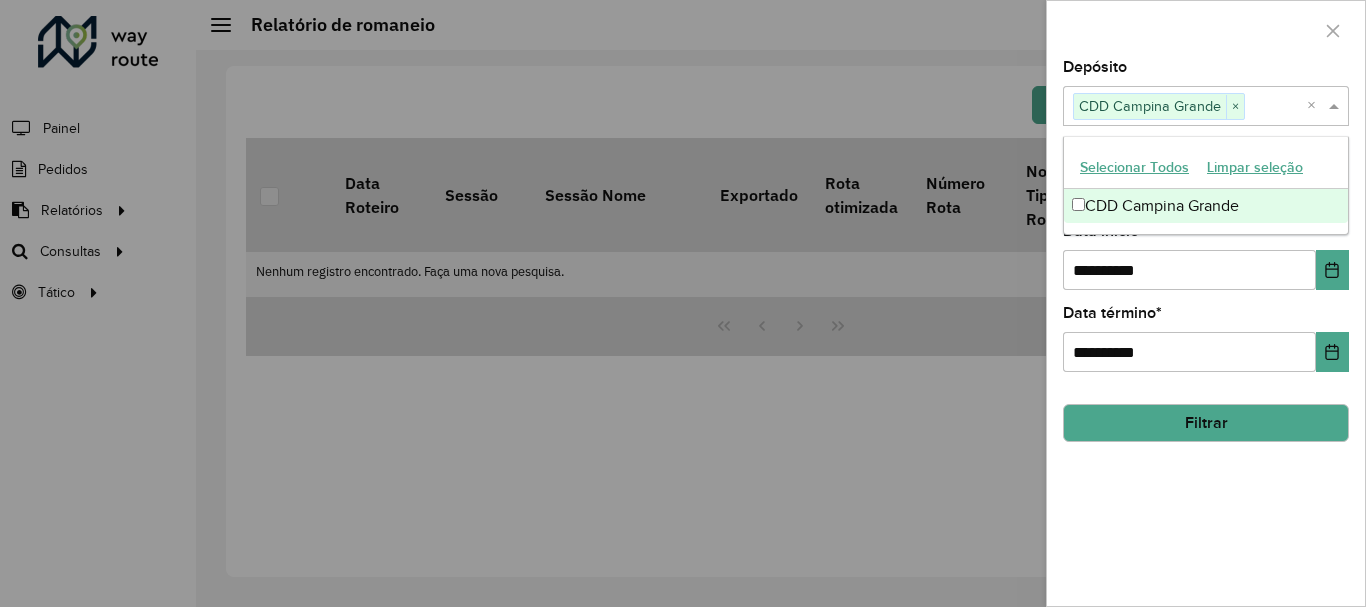 click 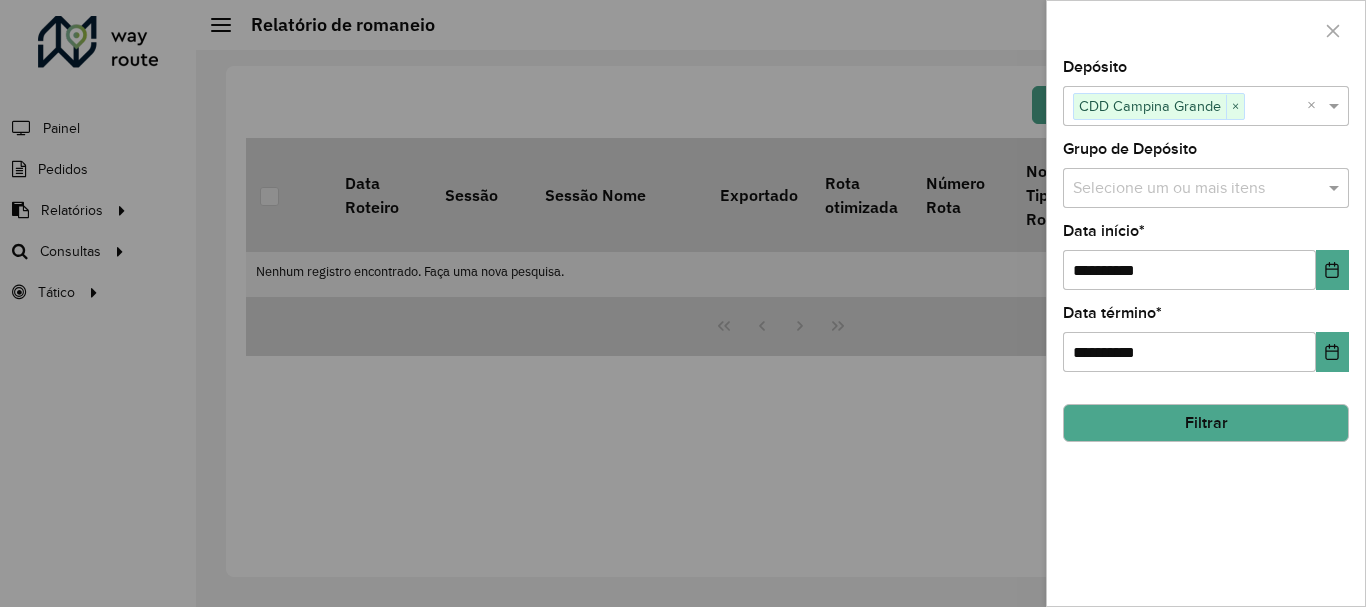 click at bounding box center (1196, 189) 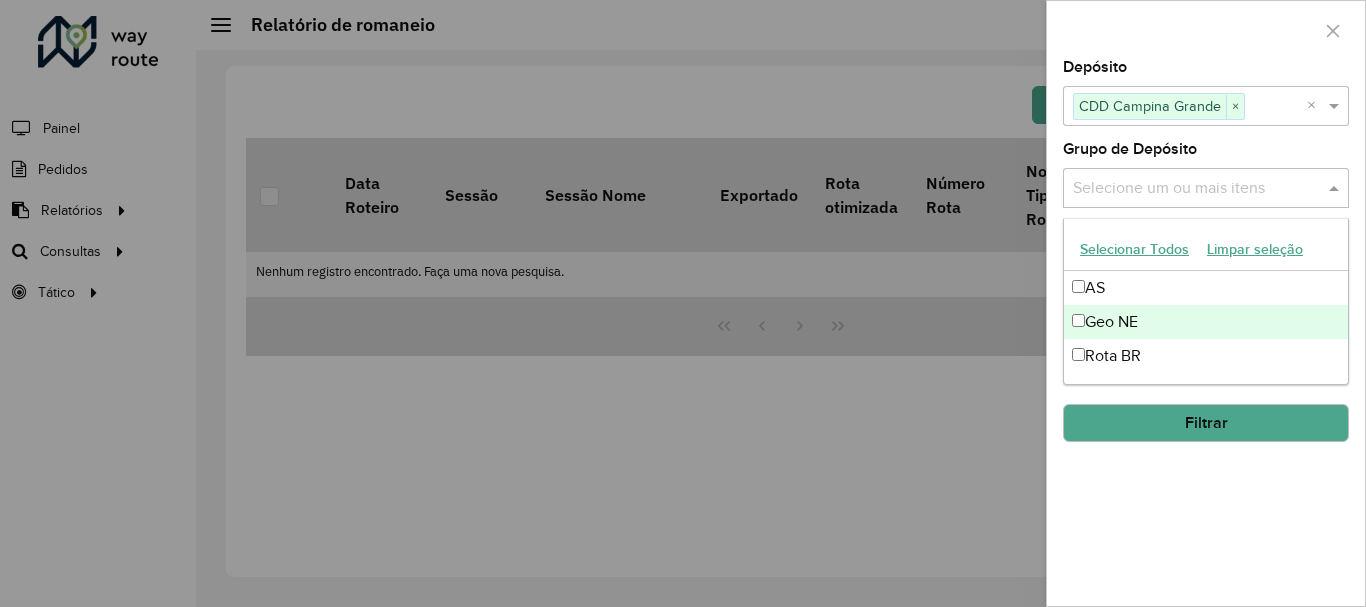 click on "Geo NE" at bounding box center [1206, 322] 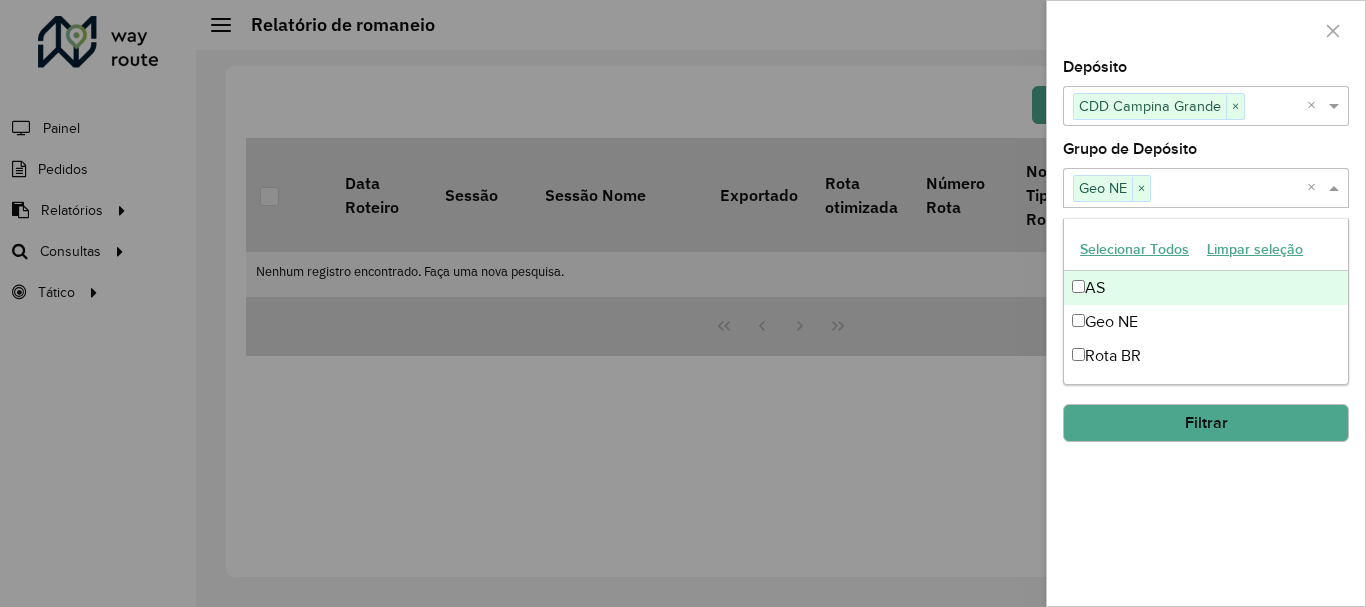 click 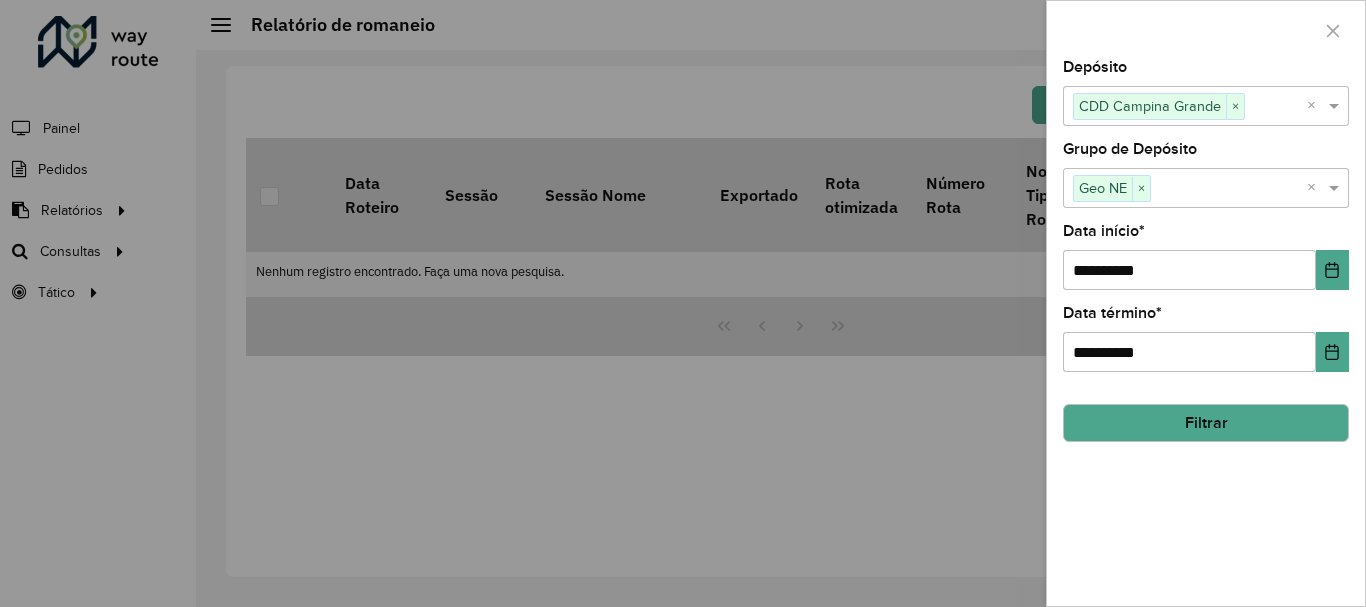 click on "Filtrar" 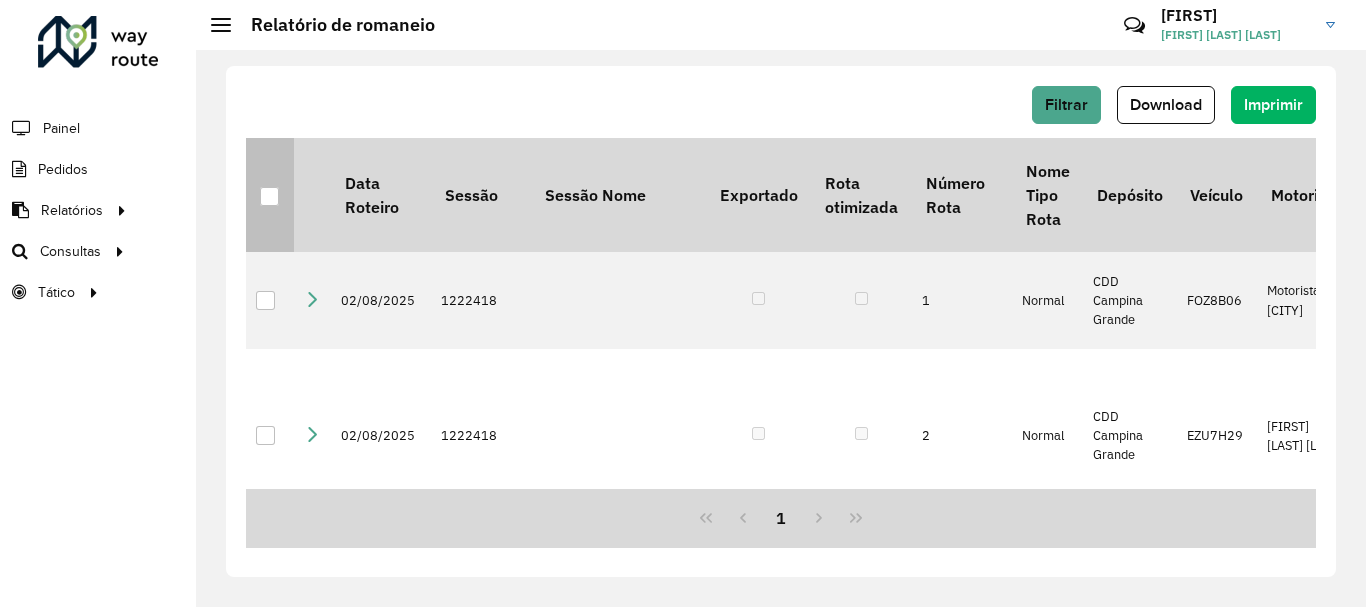 click at bounding box center [269, 196] 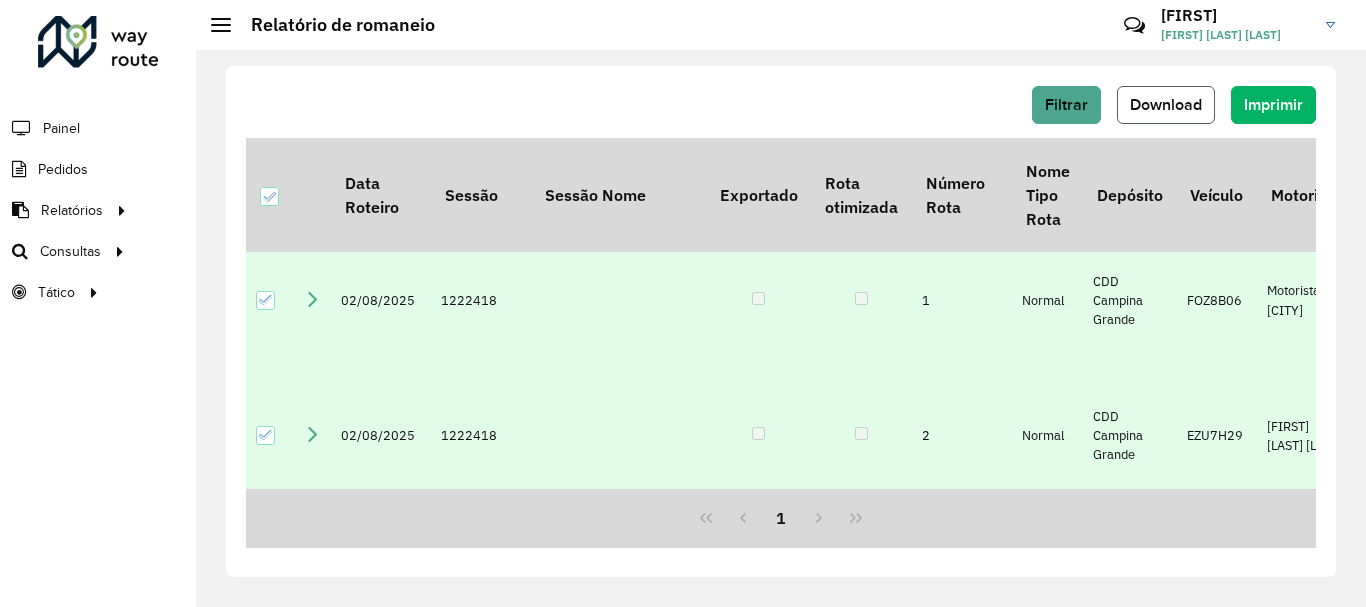 click on "Download" 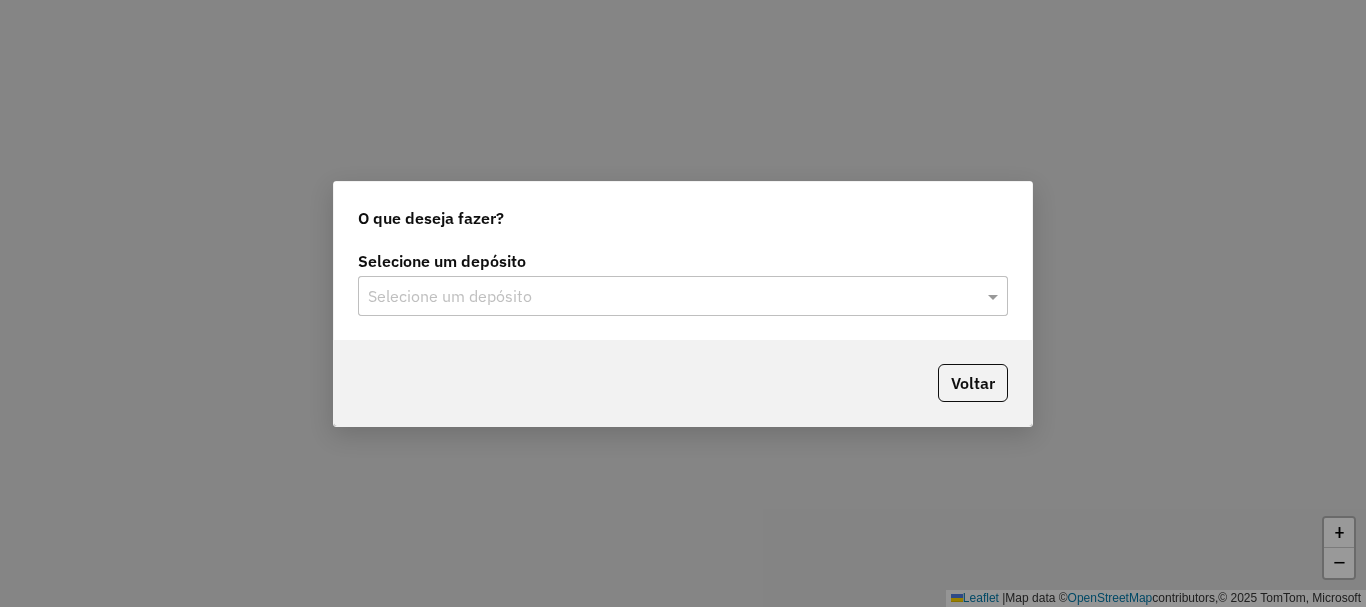 scroll, scrollTop: 0, scrollLeft: 0, axis: both 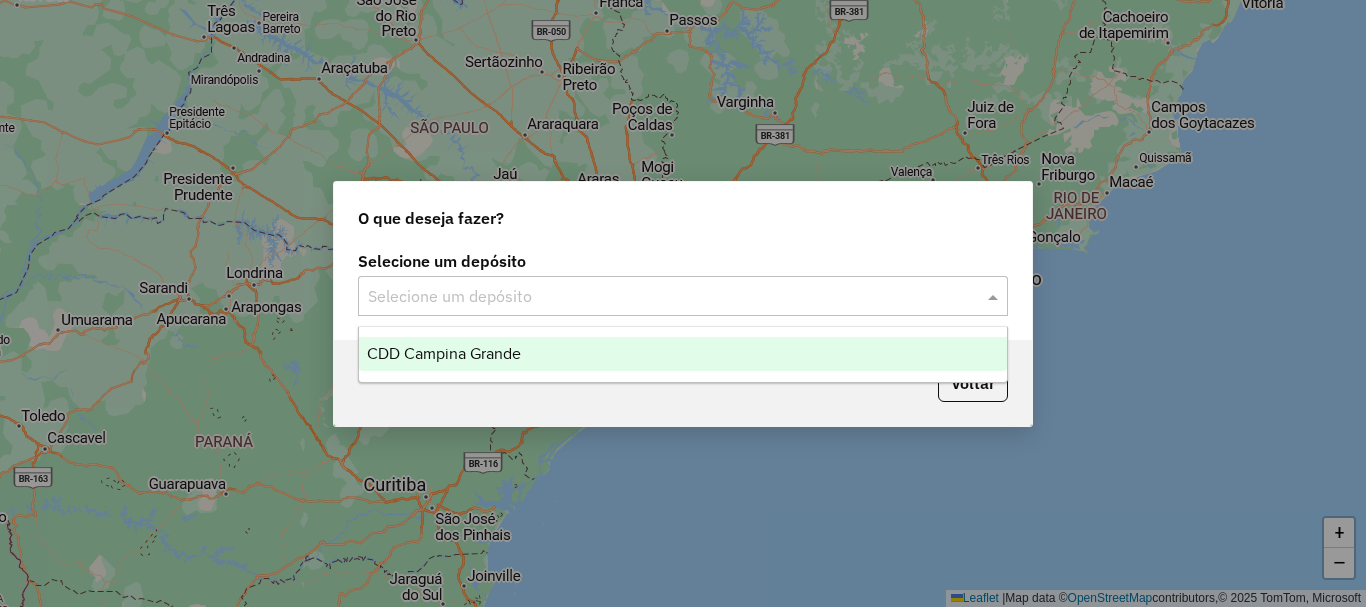 click on "Selecione um depósito" 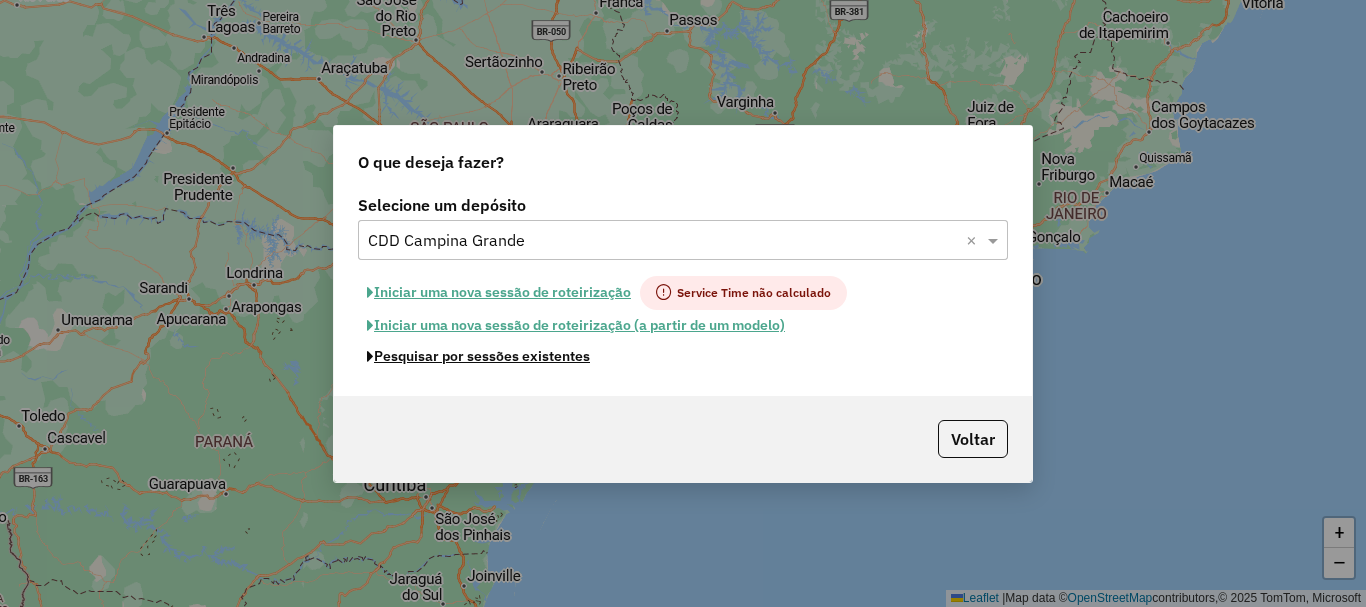 click on "Pesquisar por sessões existentes" 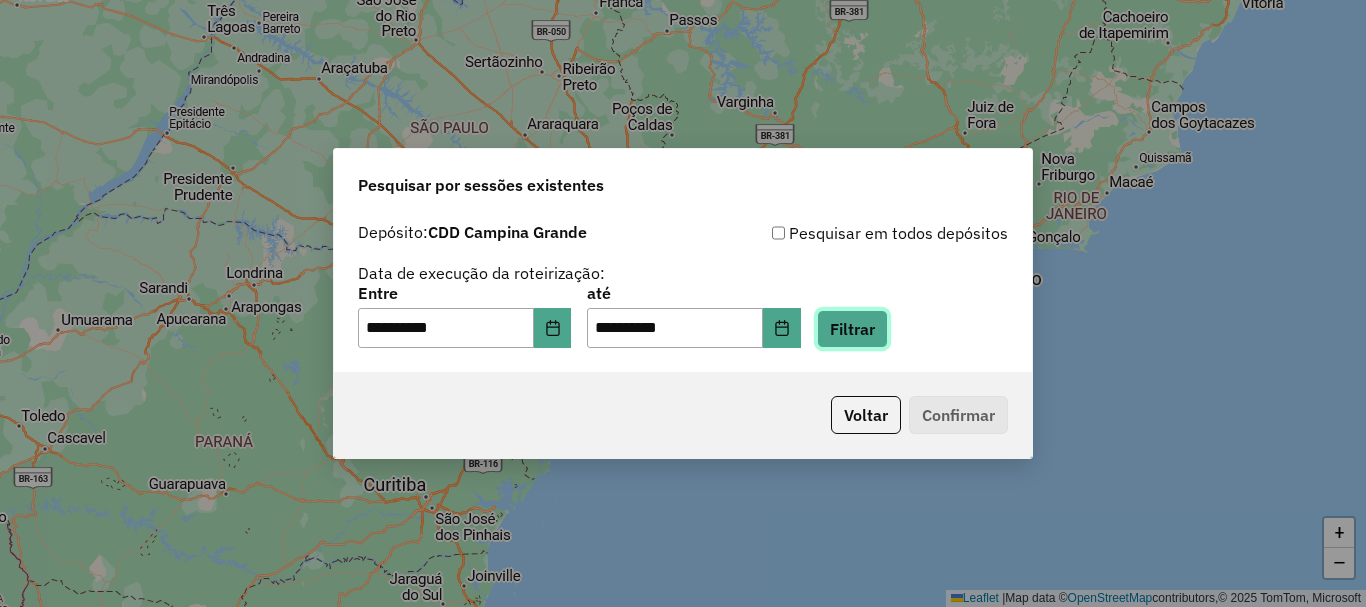 click on "Filtrar" 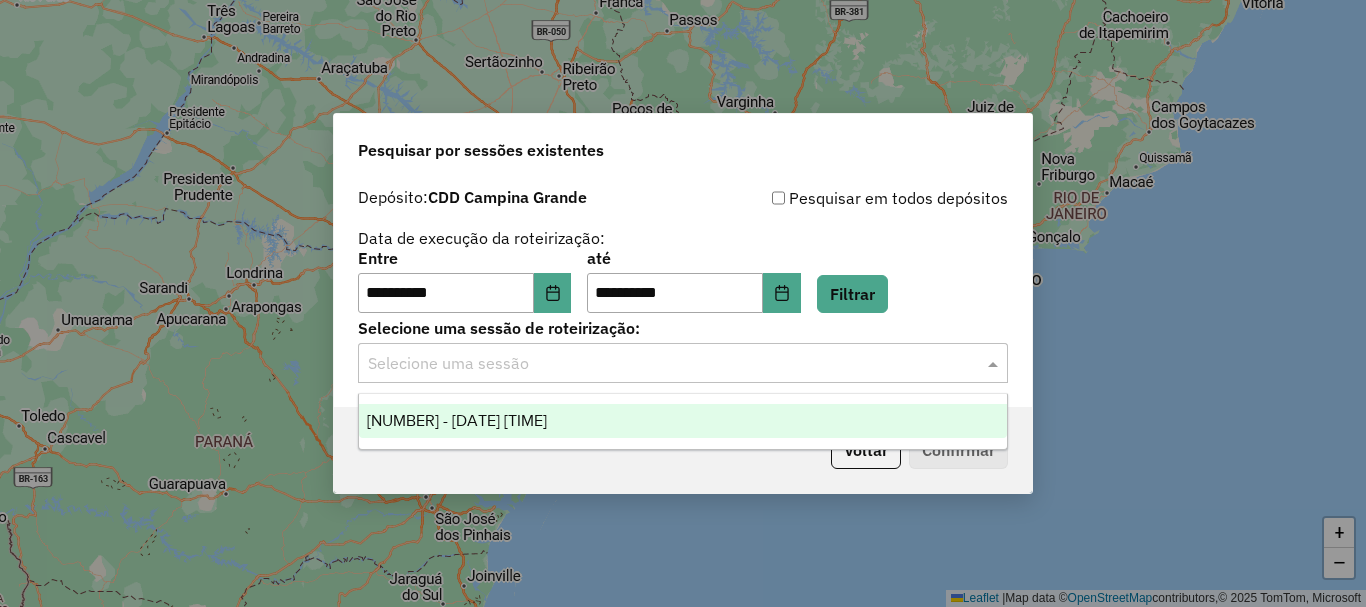 click 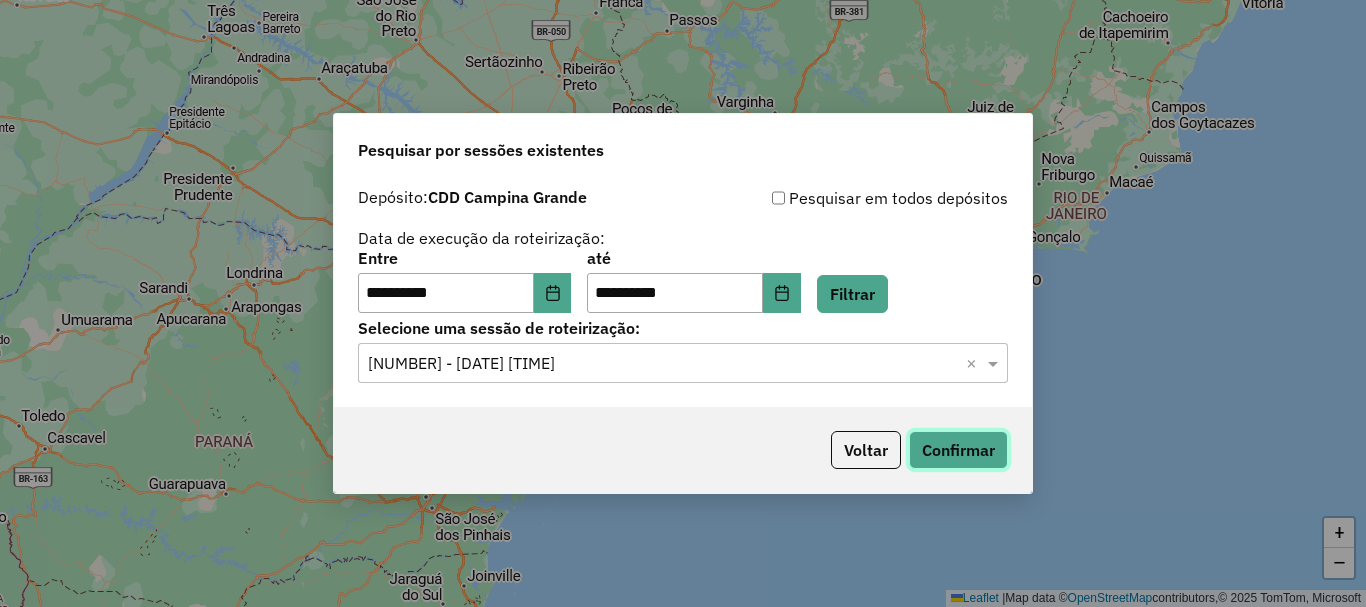 click on "Confirmar" 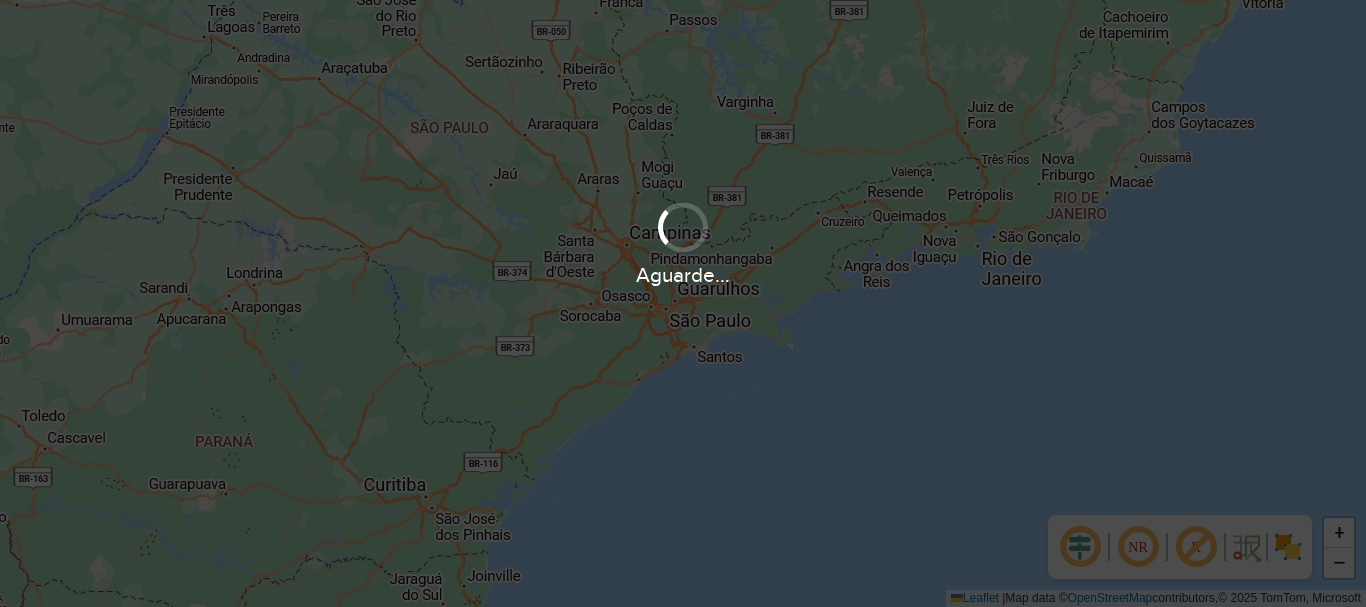 scroll, scrollTop: 0, scrollLeft: 0, axis: both 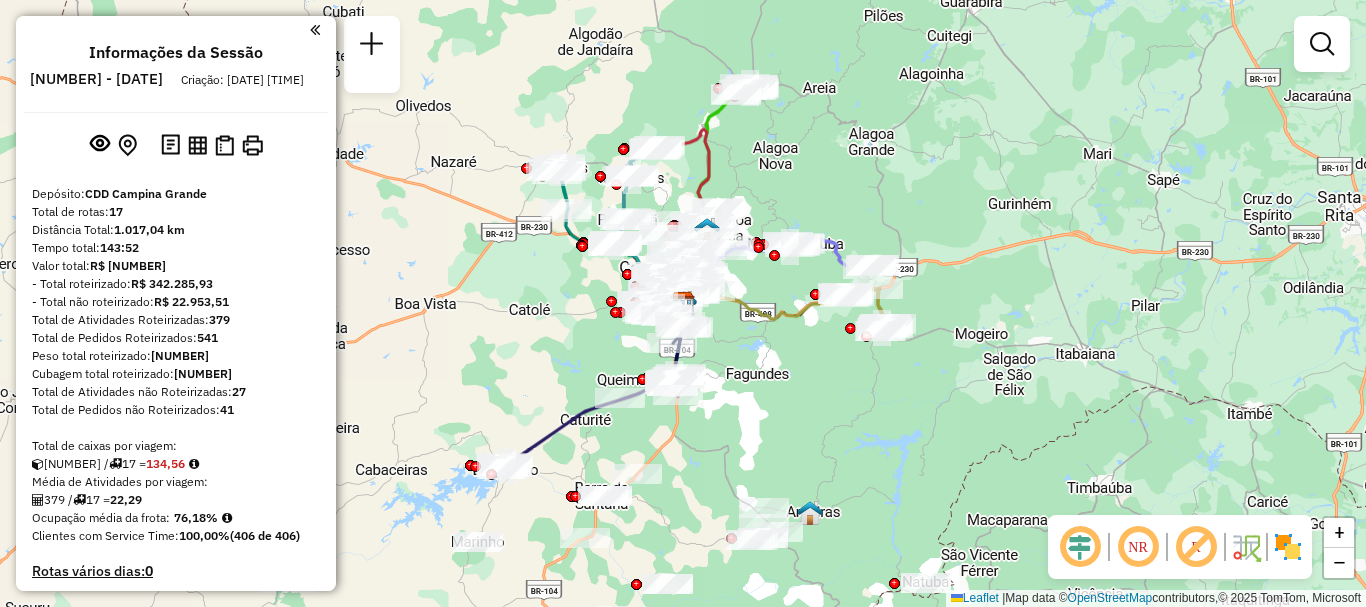 click 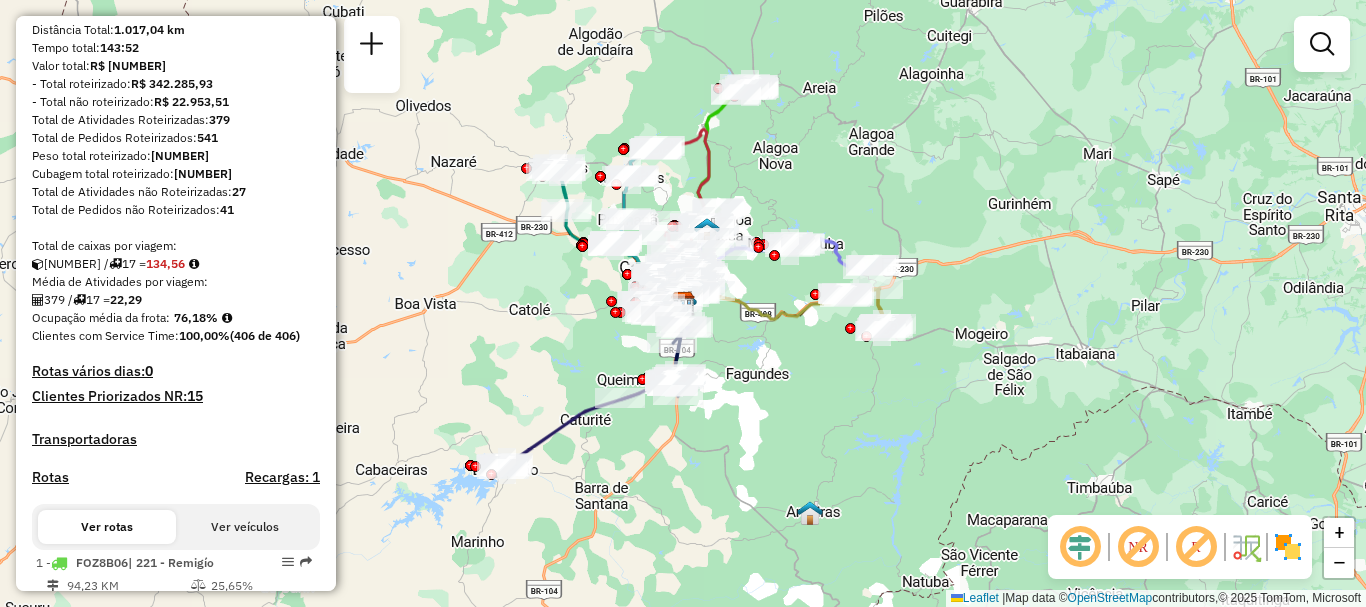 scroll, scrollTop: 300, scrollLeft: 0, axis: vertical 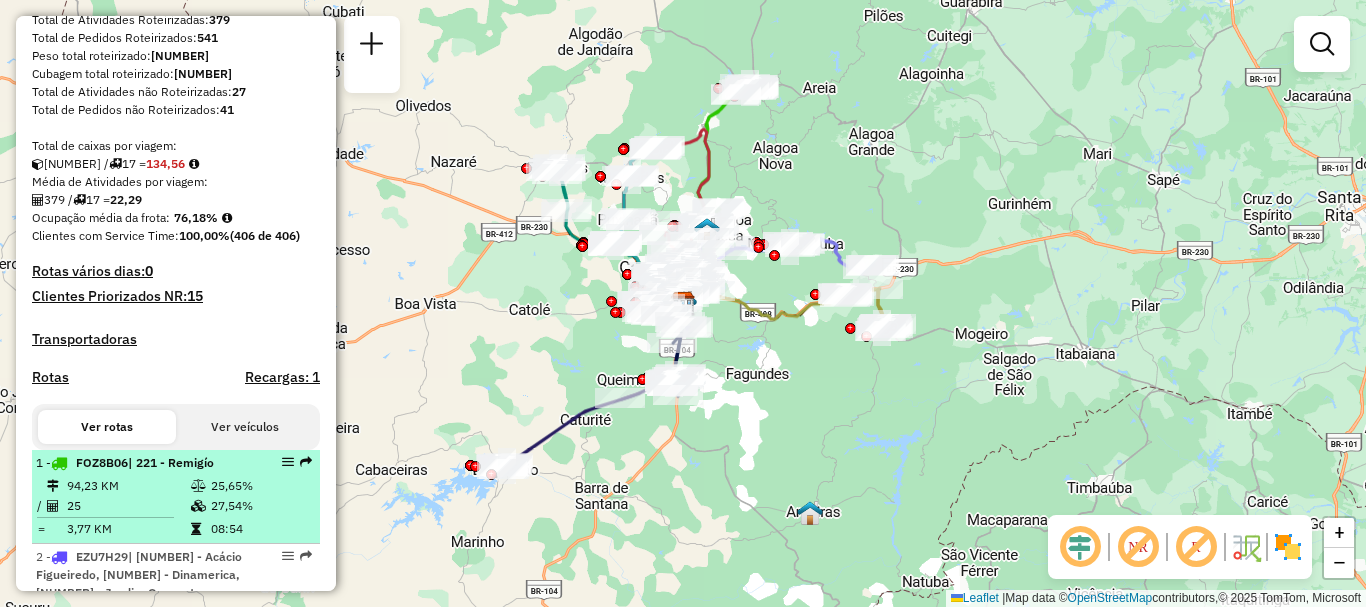 click on "| 221 - Remigío" at bounding box center (171, 462) 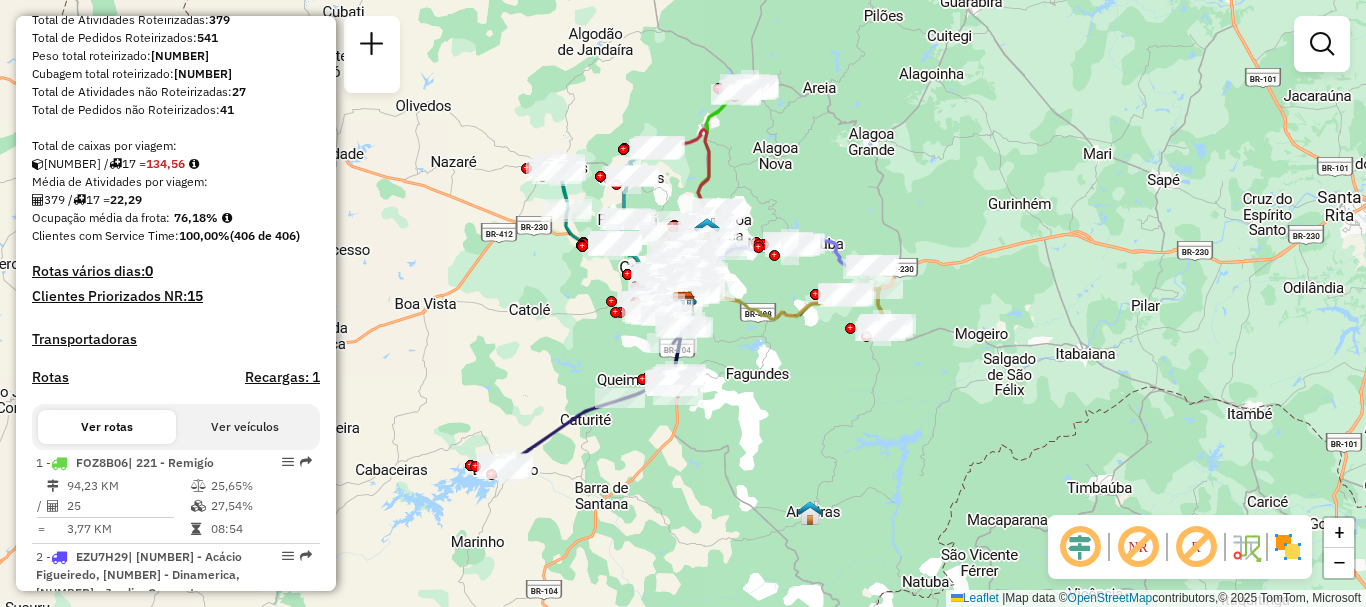 select on "**********" 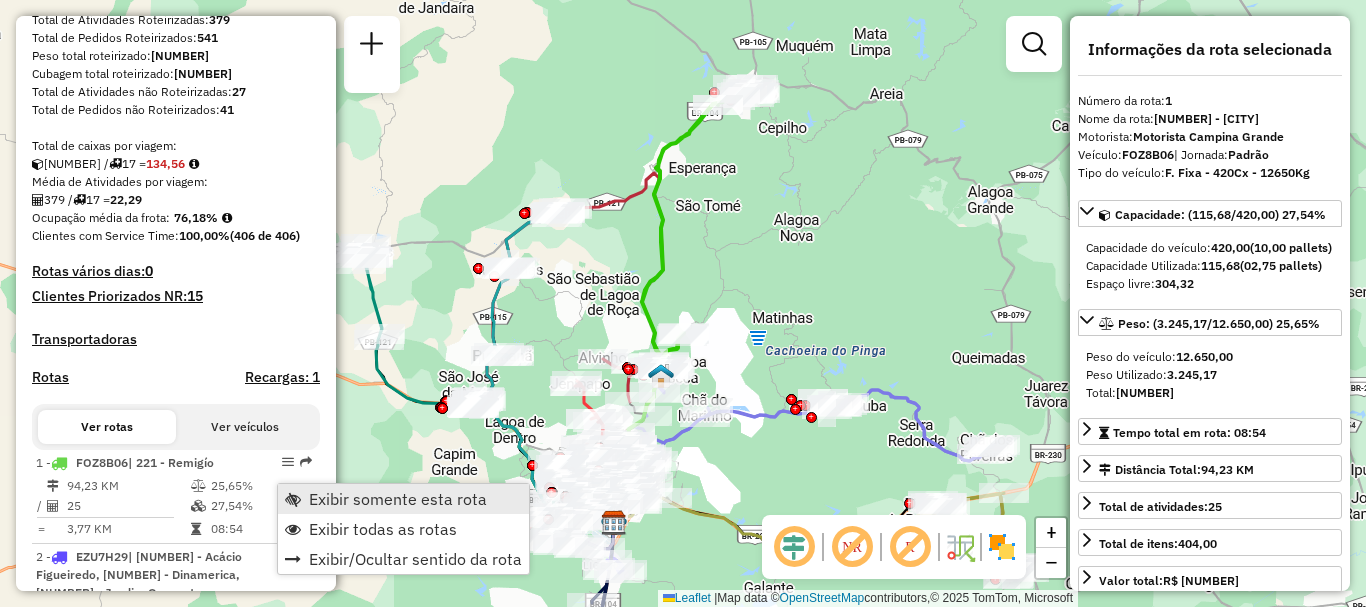 click on "Exibir somente esta rota" at bounding box center [398, 499] 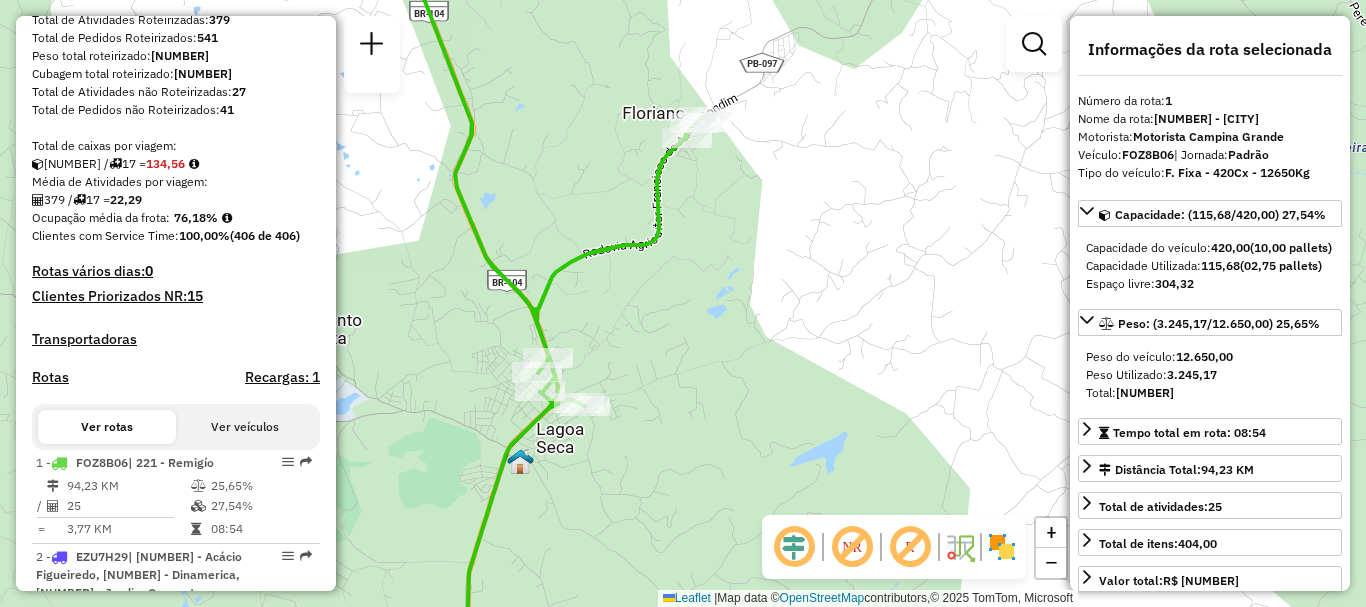 drag, startPoint x: 621, startPoint y: 334, endPoint x: 821, endPoint y: 324, distance: 200.24985 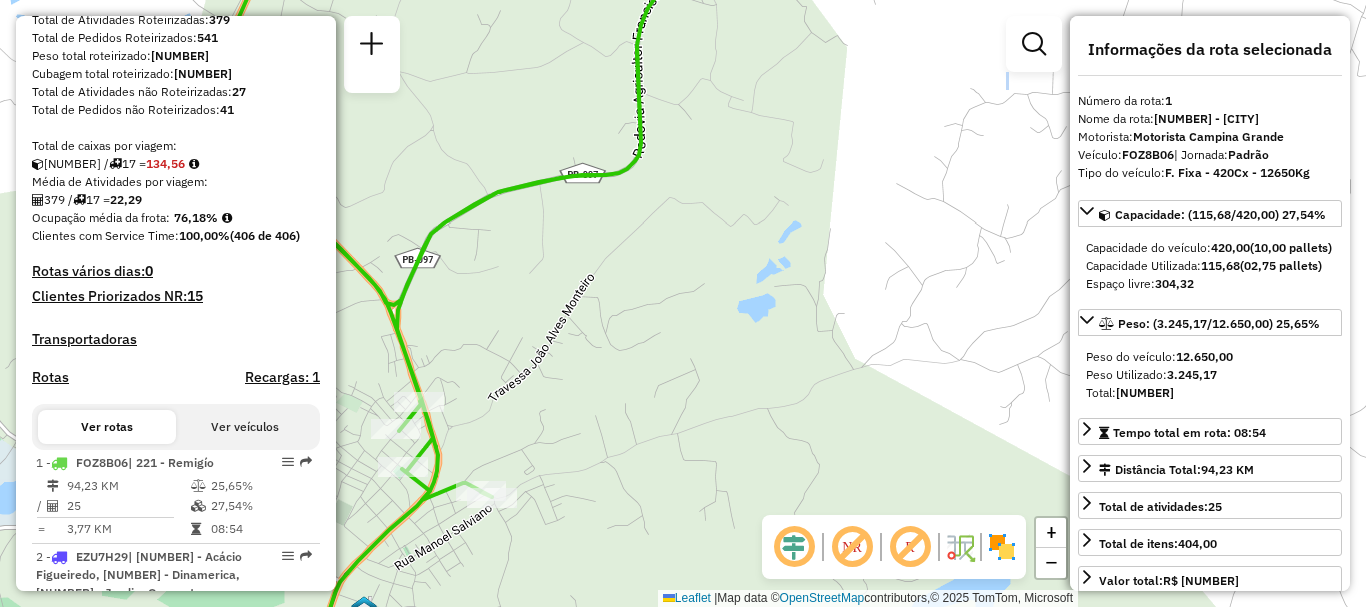 drag, startPoint x: 677, startPoint y: 315, endPoint x: 891, endPoint y: 230, distance: 230.2629 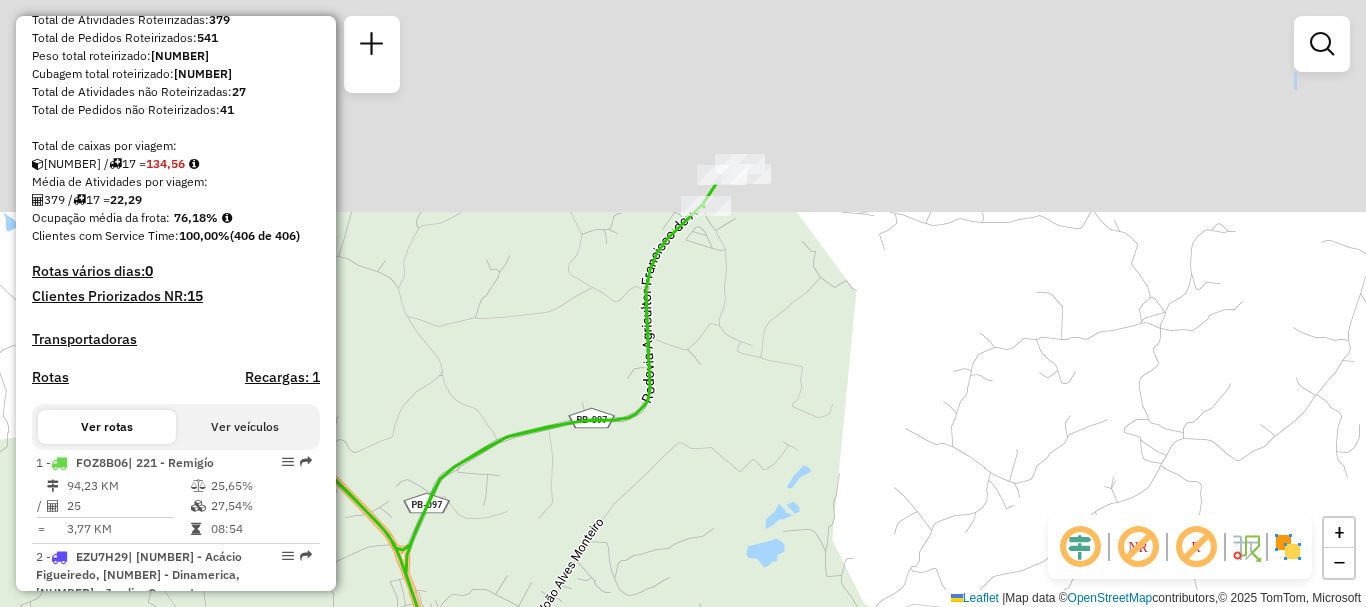 drag, startPoint x: 750, startPoint y: 341, endPoint x: 746, endPoint y: 454, distance: 113.07078 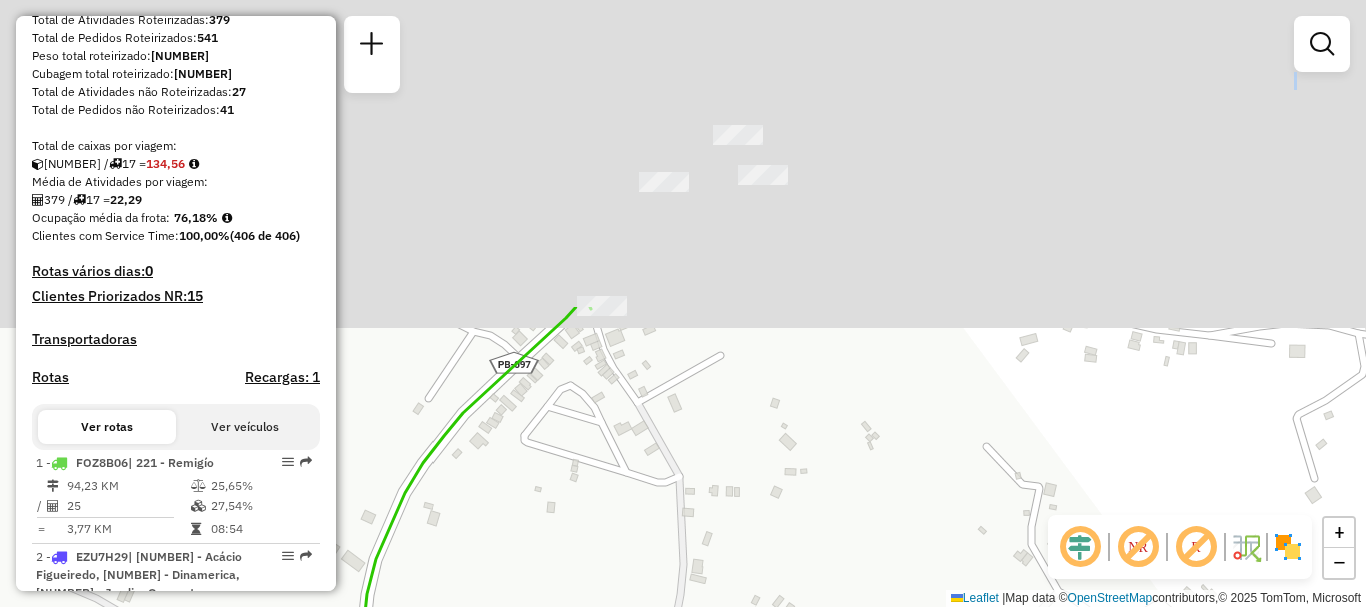 drag, startPoint x: 688, startPoint y: 234, endPoint x: 722, endPoint y: 518, distance: 286.02798 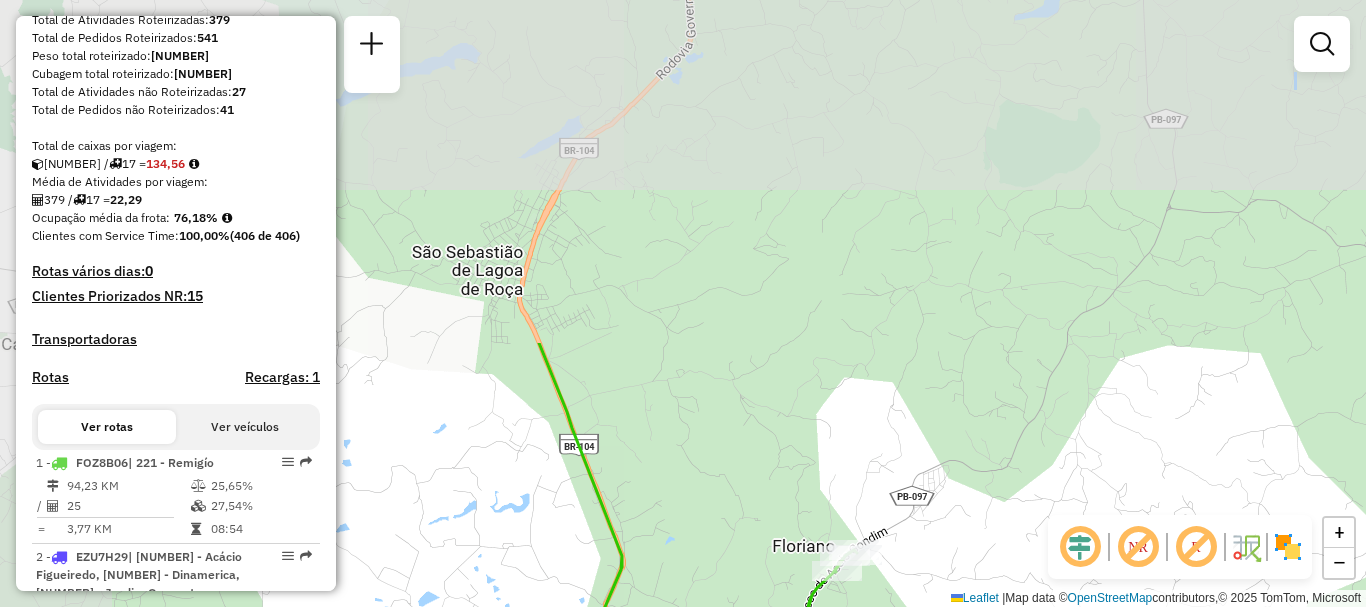 drag, startPoint x: 678, startPoint y: 147, endPoint x: 579, endPoint y: 294, distance: 177.22867 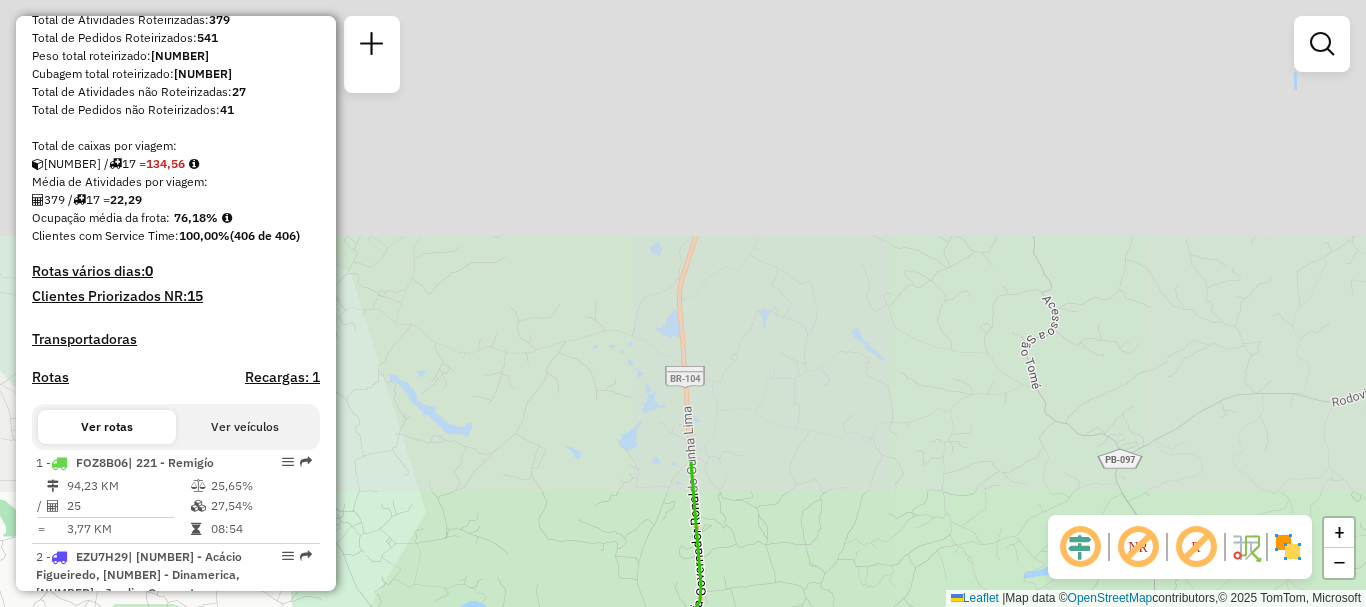 drag, startPoint x: 781, startPoint y: 64, endPoint x: 771, endPoint y: 590, distance: 526.09503 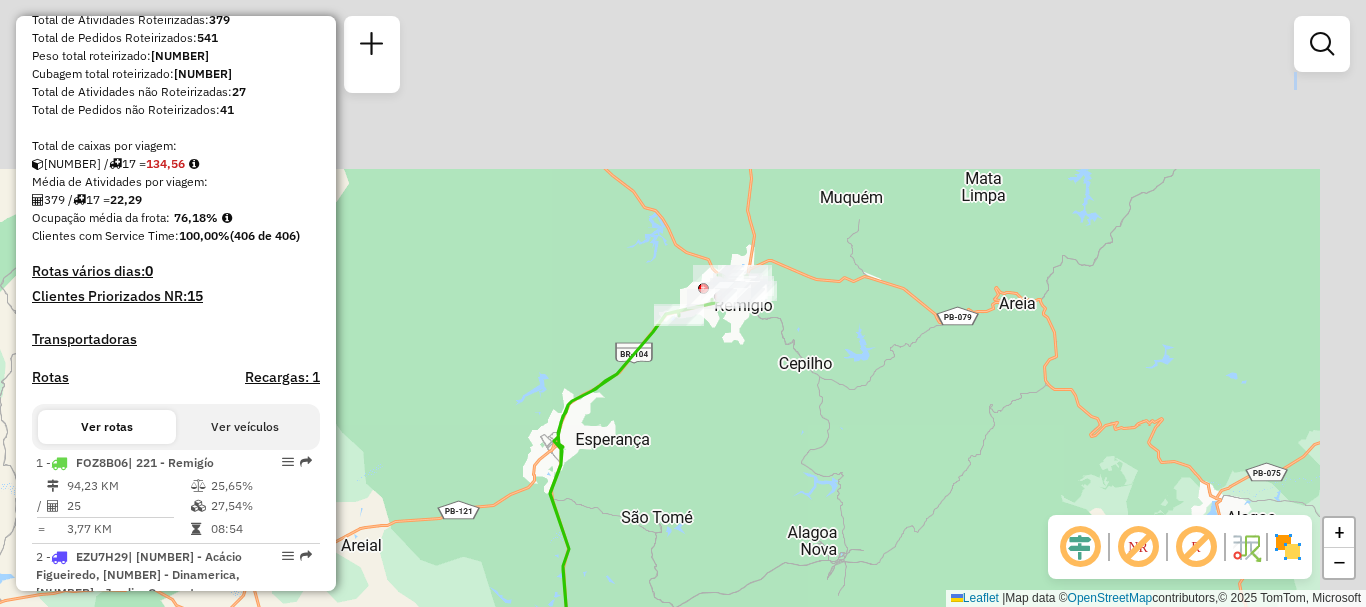 drag, startPoint x: 790, startPoint y: 117, endPoint x: 736, endPoint y: 418, distance: 305.80548 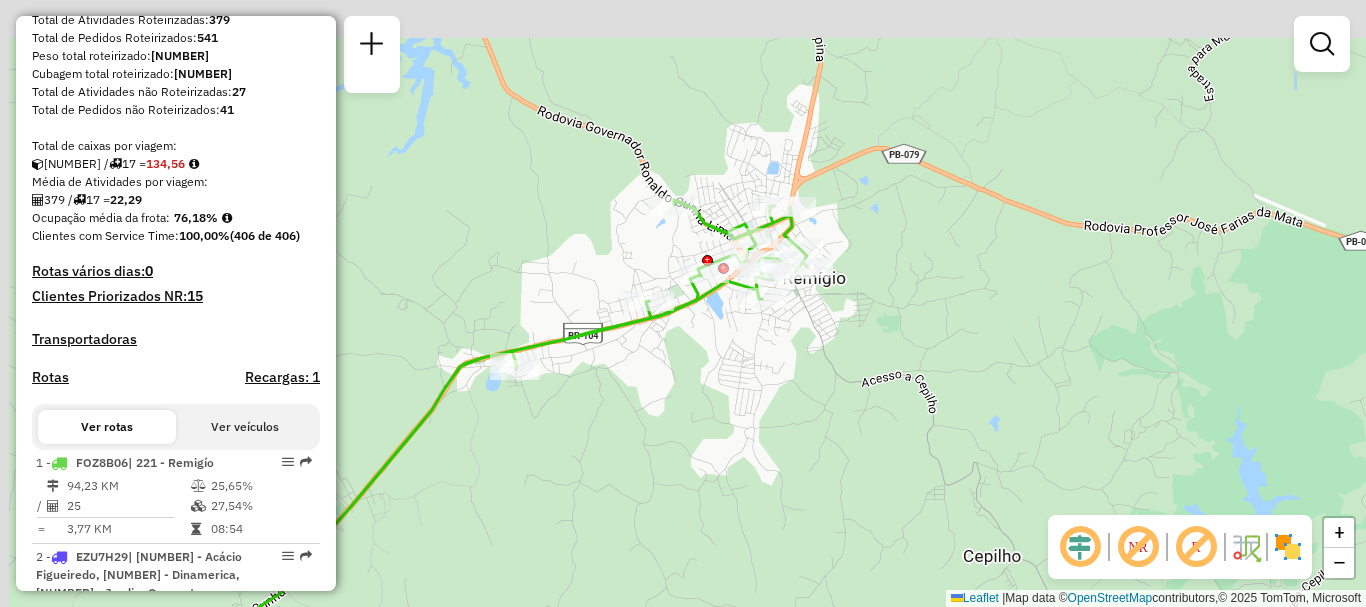 drag, startPoint x: 651, startPoint y: 327, endPoint x: 764, endPoint y: 424, distance: 148.9228 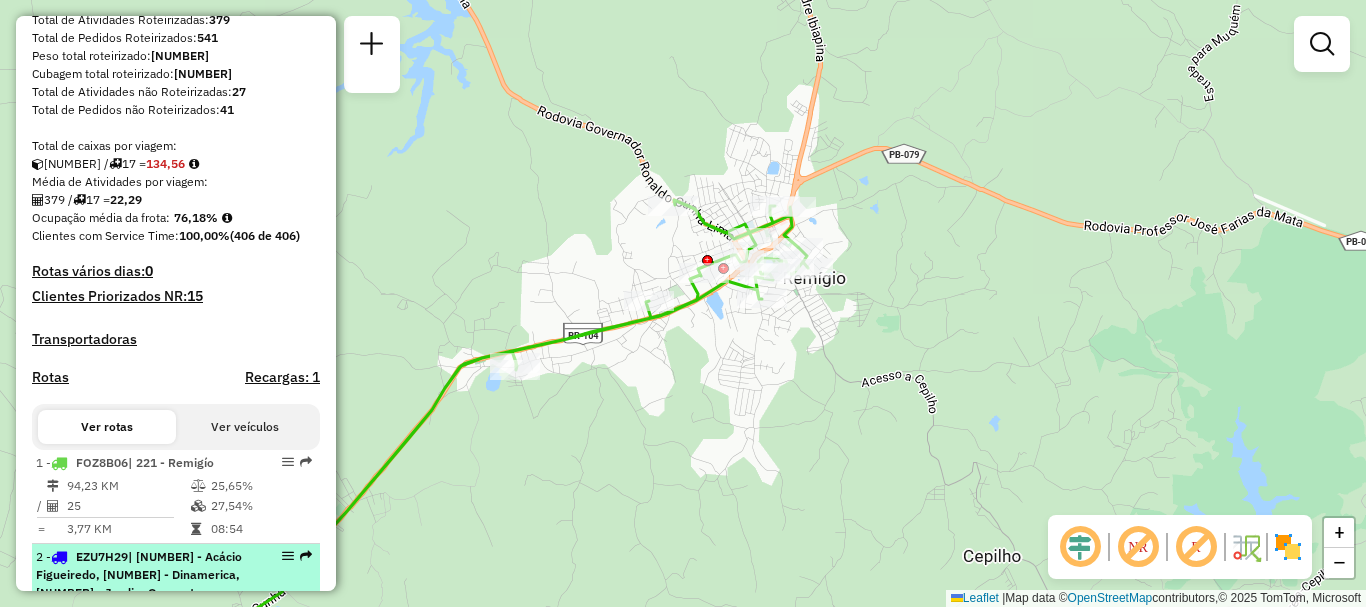 click on "| [NUMBER] - Acácio Figueiredo, [NUMBER] - Dinamerica, [NUMBER] - Jardim Quarenta" at bounding box center [139, 574] 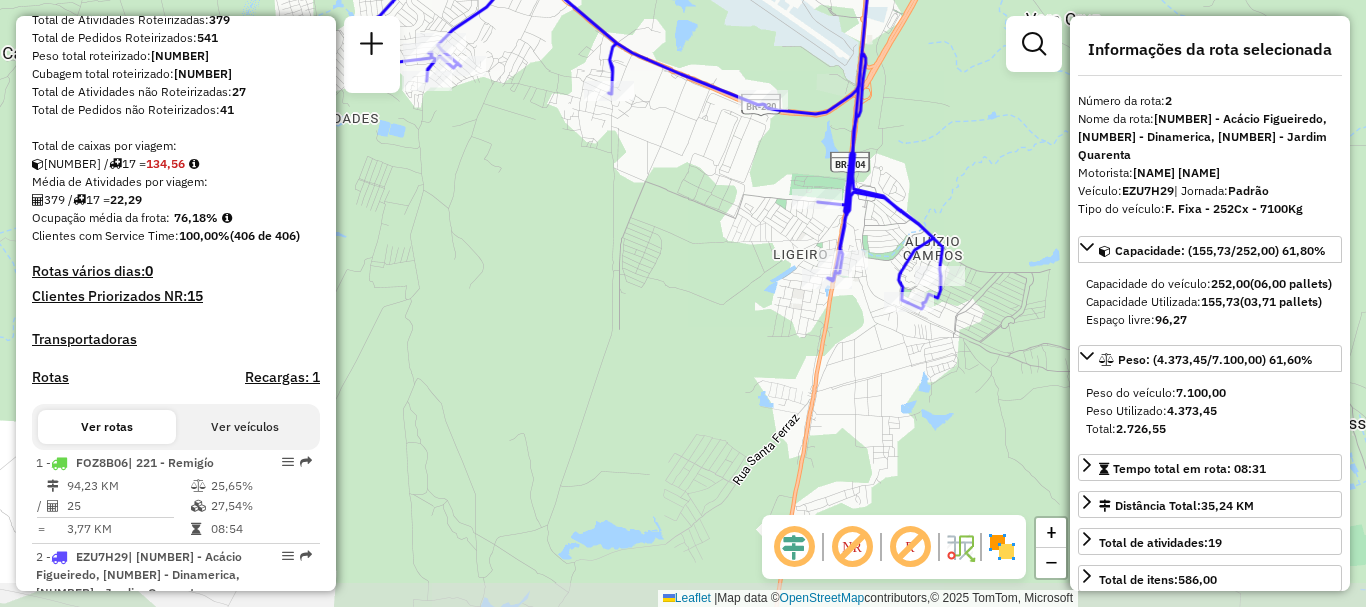 drag, startPoint x: 829, startPoint y: 304, endPoint x: 722, endPoint y: 55, distance: 271.0166 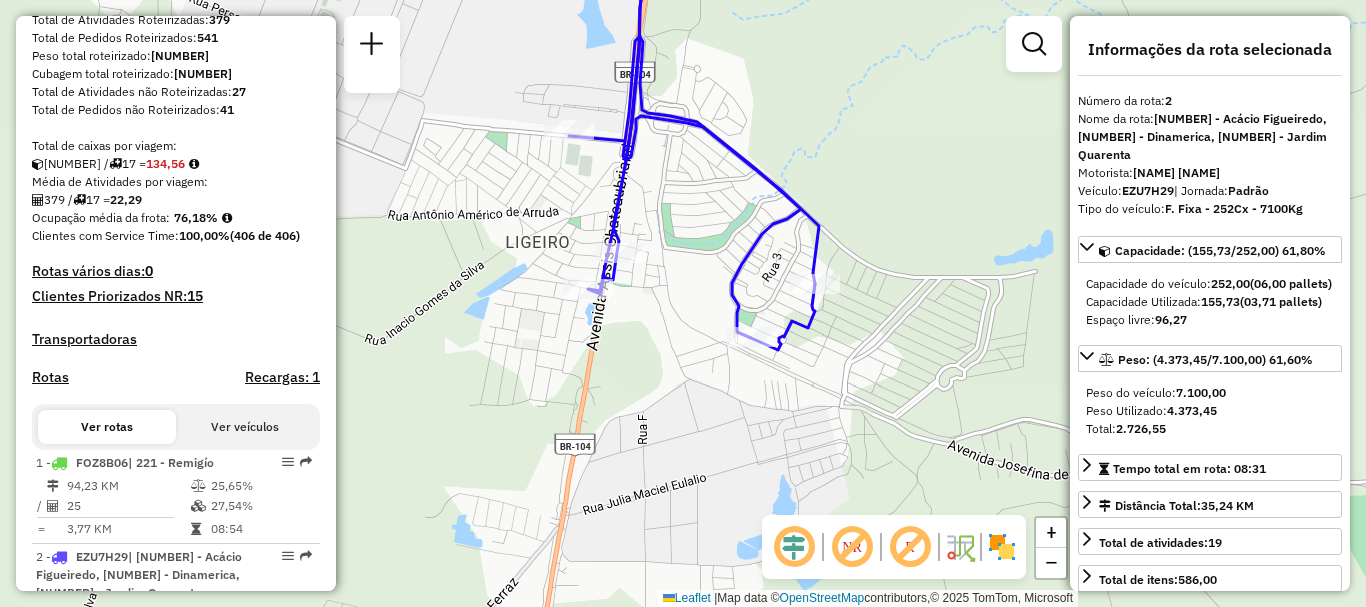 drag, startPoint x: 851, startPoint y: 179, endPoint x: 681, endPoint y: 223, distance: 175.60182 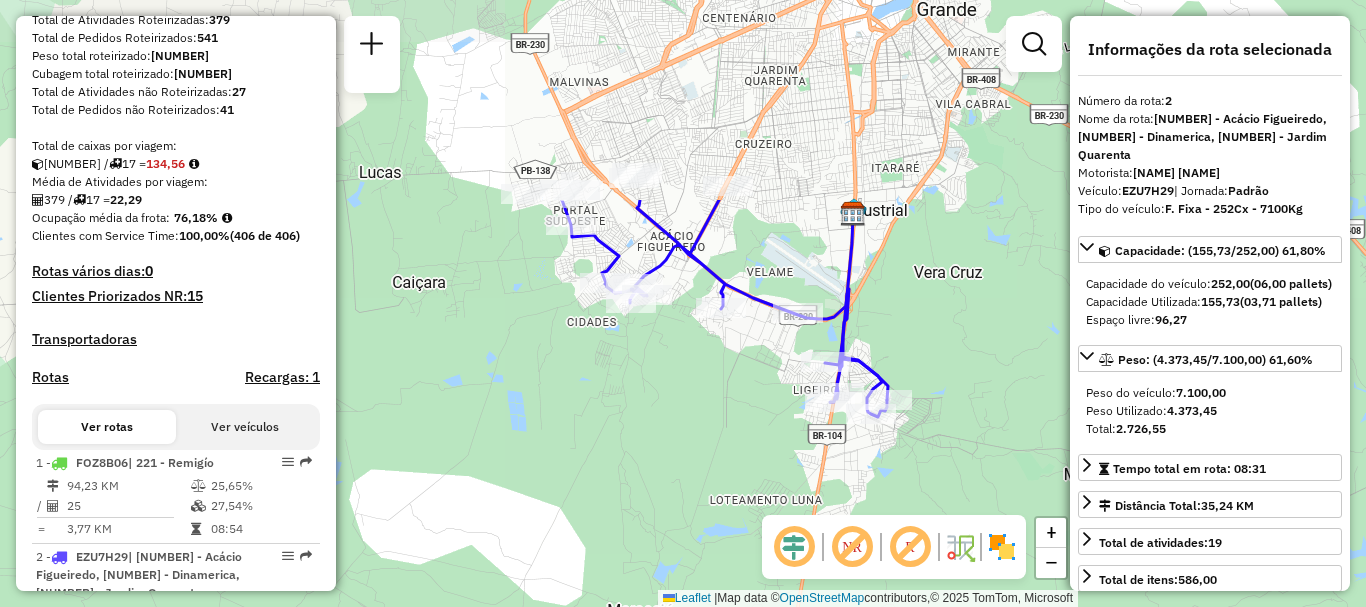 drag, startPoint x: 515, startPoint y: 110, endPoint x: 721, endPoint y: 368, distance: 330.1515 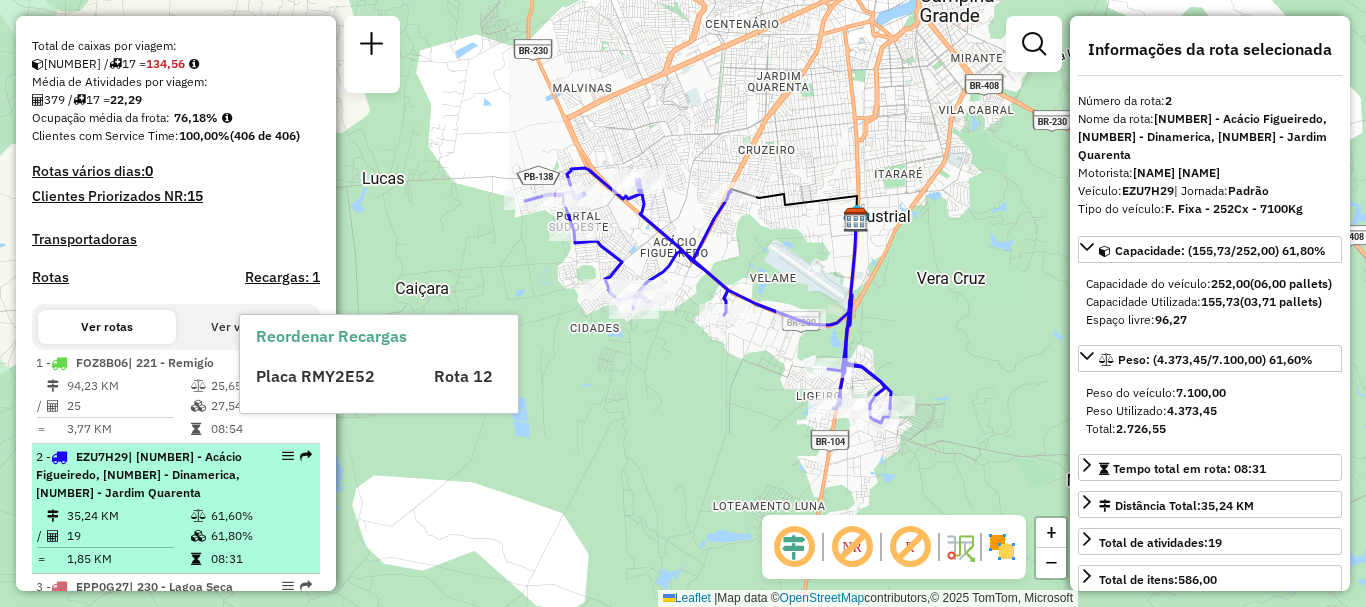 scroll, scrollTop: 500, scrollLeft: 0, axis: vertical 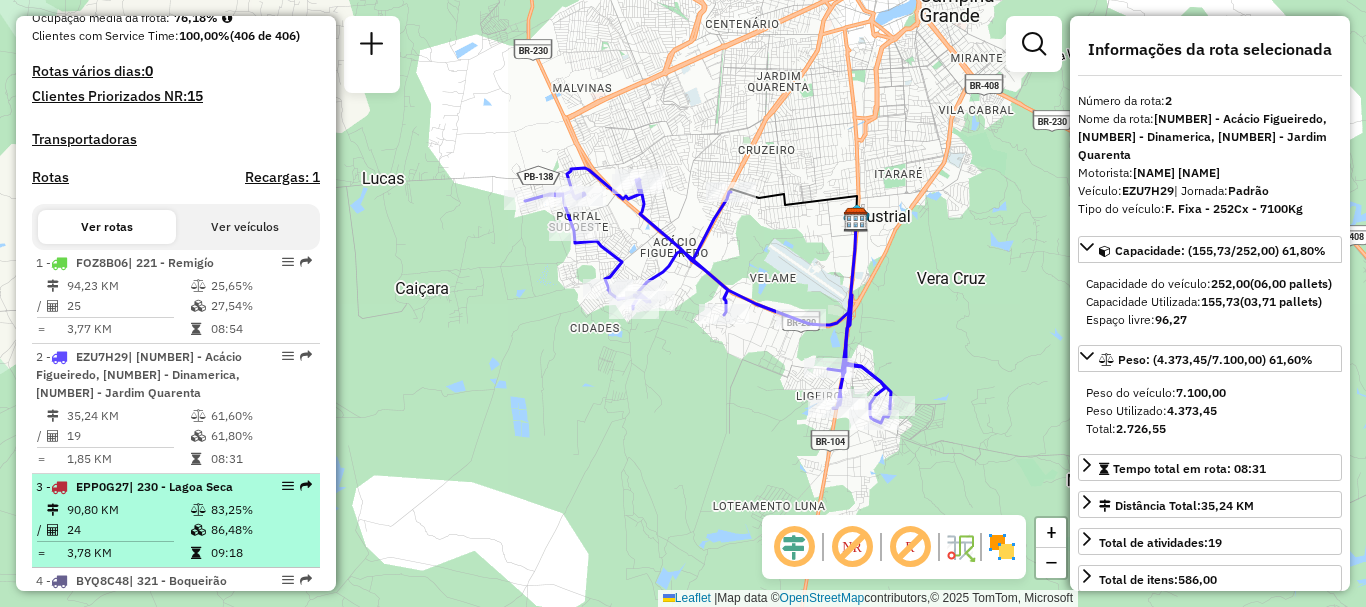 click on "| 230 - Lagoa Seca" at bounding box center (181, 486) 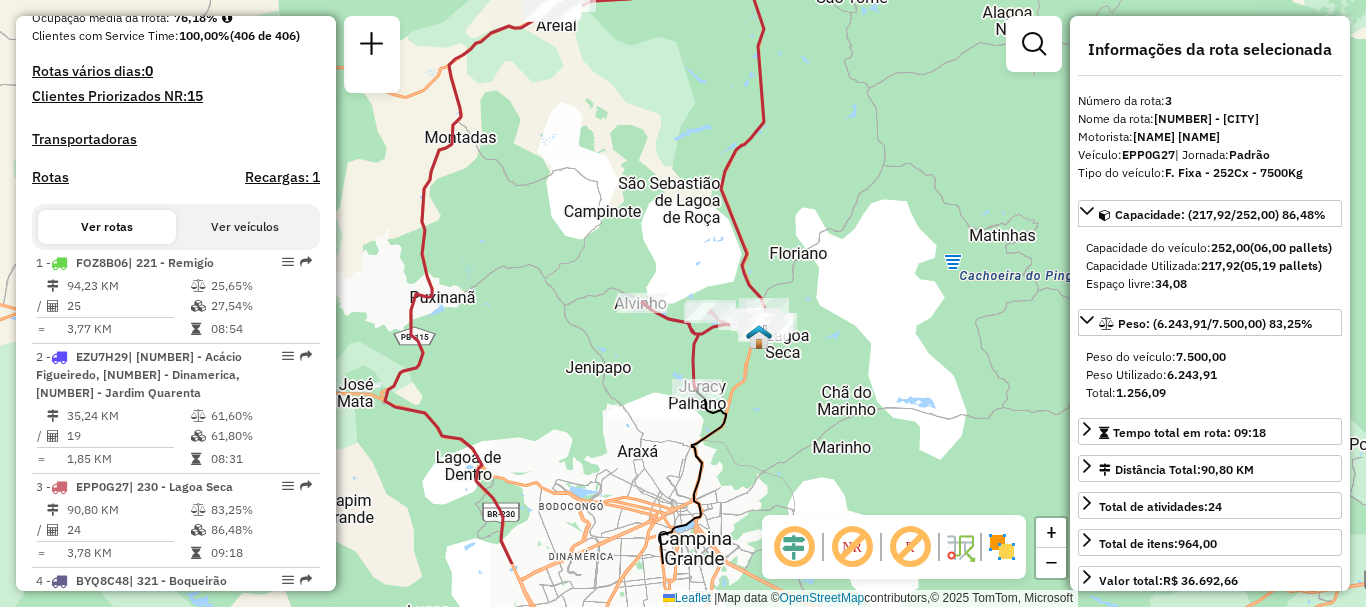 drag, startPoint x: 706, startPoint y: 157, endPoint x: 666, endPoint y: 122, distance: 53.15073 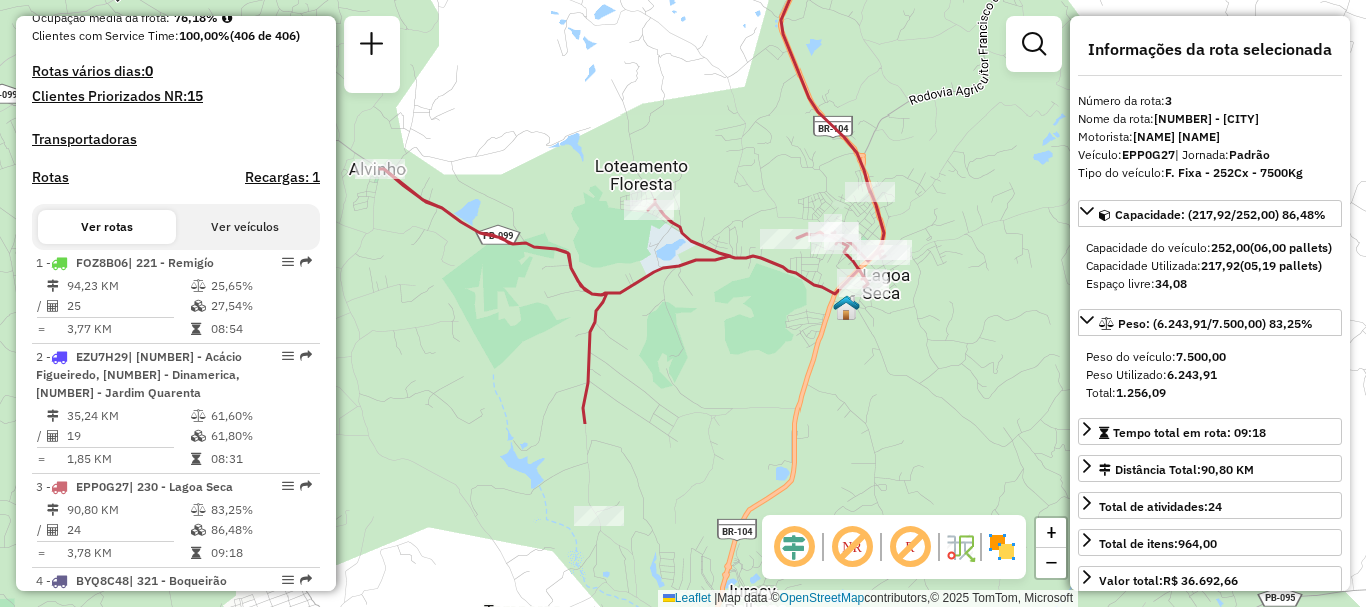 drag, startPoint x: 699, startPoint y: 276, endPoint x: 519, endPoint y: 31, distance: 304.0148 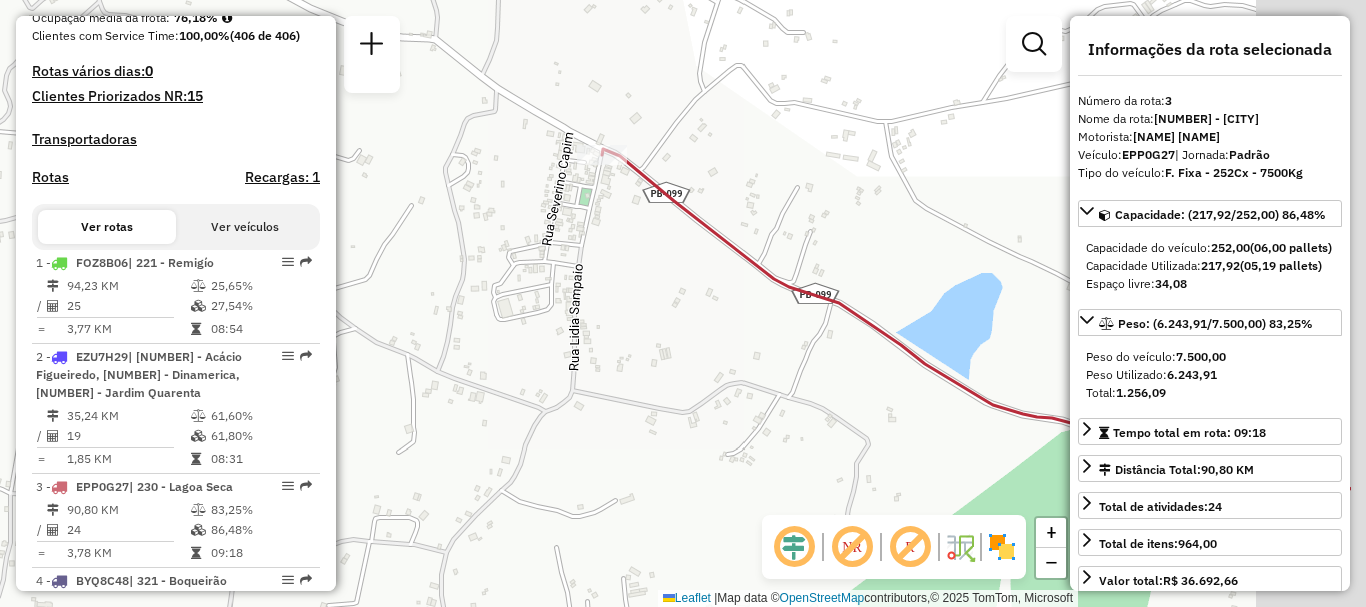 drag, startPoint x: 888, startPoint y: 401, endPoint x: 707, endPoint y: 314, distance: 200.8233 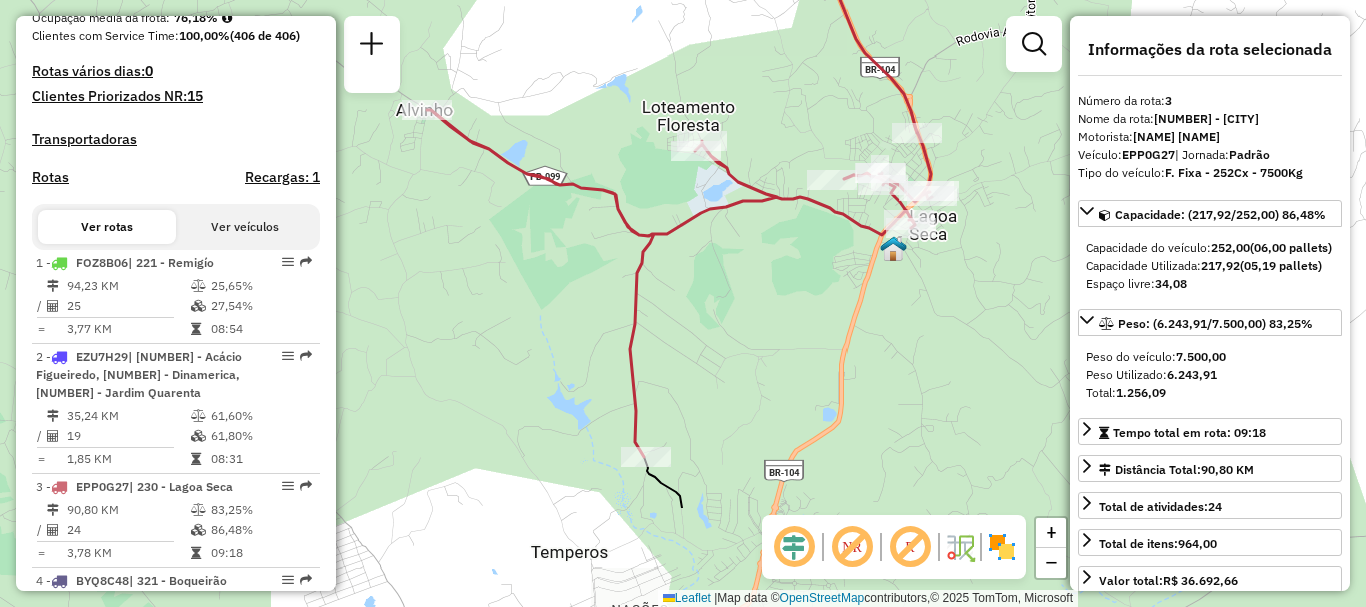 drag, startPoint x: 864, startPoint y: 254, endPoint x: 621, endPoint y: 95, distance: 290.39627 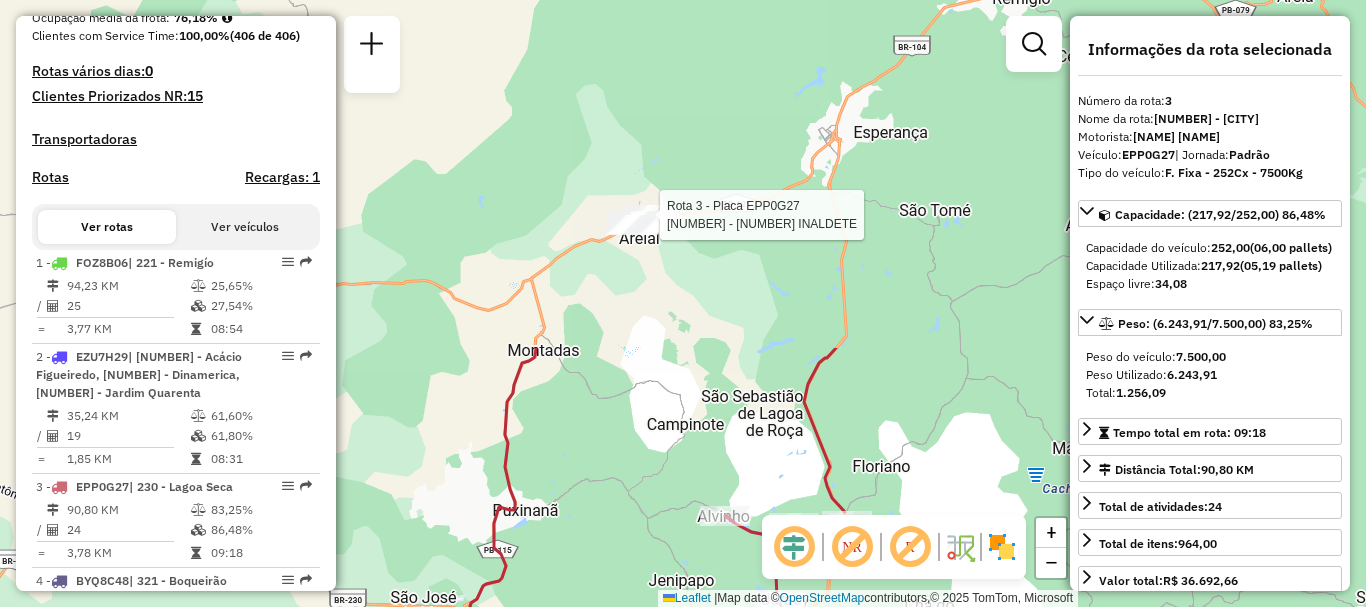 drag, startPoint x: 541, startPoint y: 93, endPoint x: 638, endPoint y: 502, distance: 420.3451 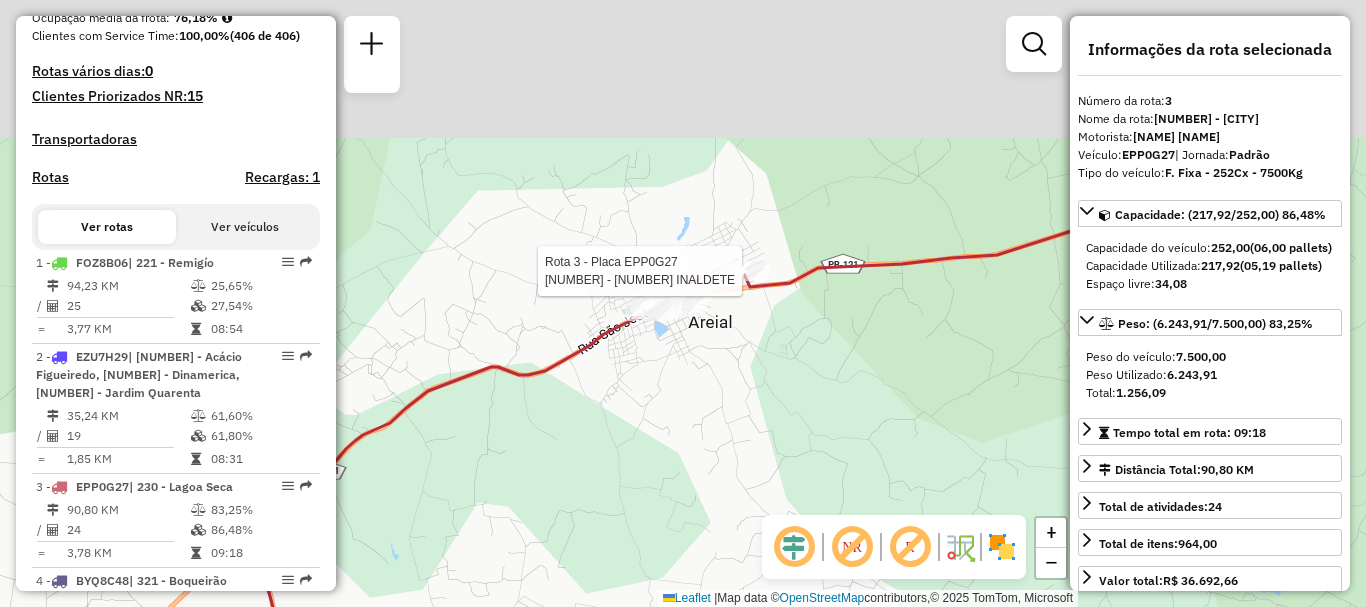 drag, startPoint x: 680, startPoint y: 116, endPoint x: 708, endPoint y: 446, distance: 331.18576 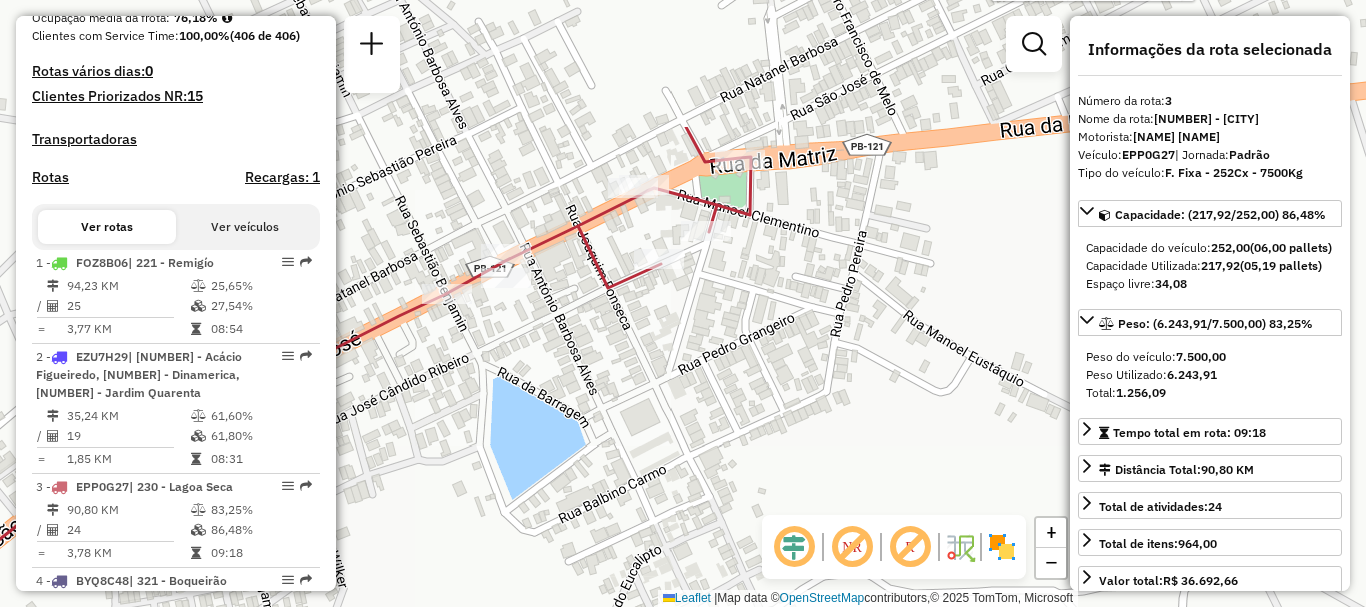 drag, startPoint x: 730, startPoint y: 350, endPoint x: 815, endPoint y: 516, distance: 186.49664 